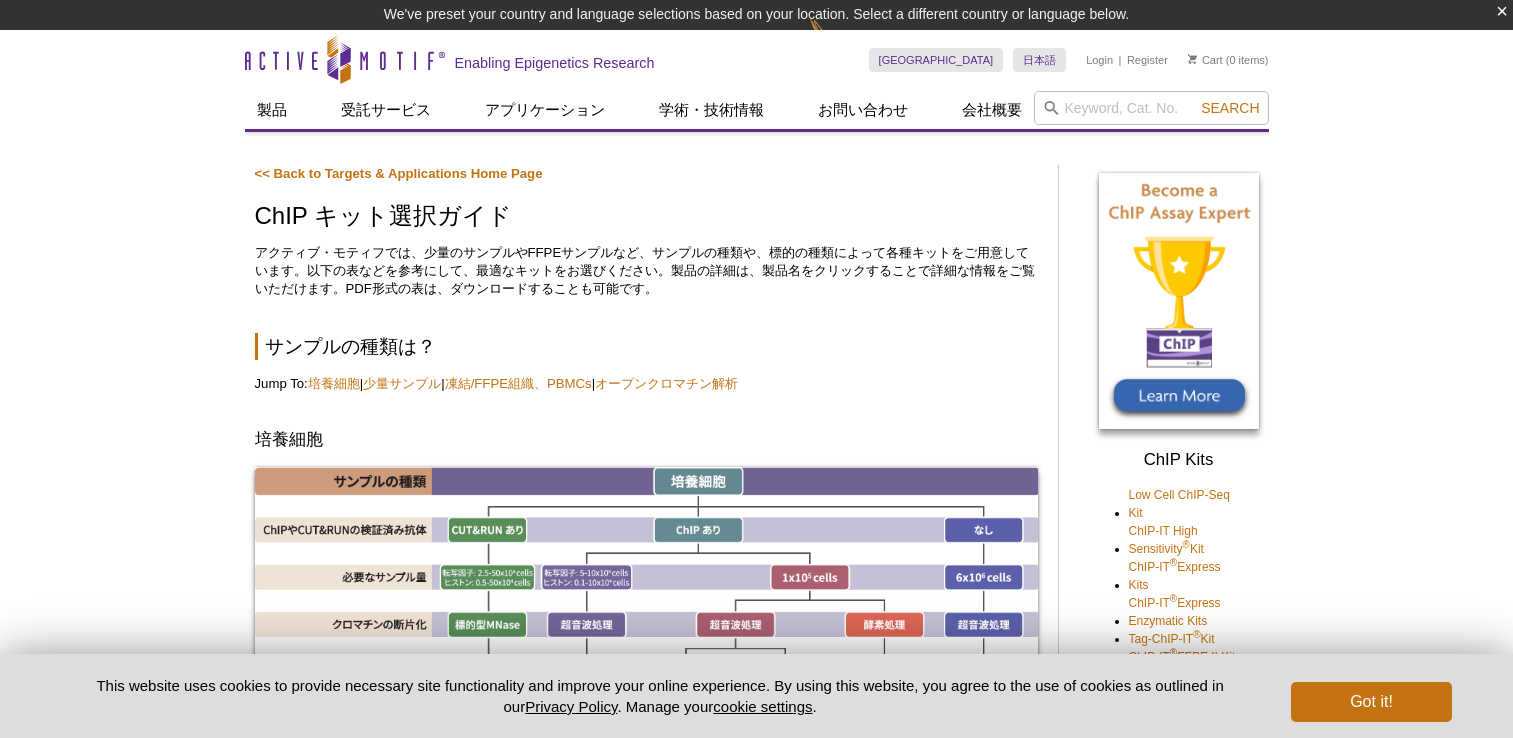 scroll, scrollTop: 0, scrollLeft: 0, axis: both 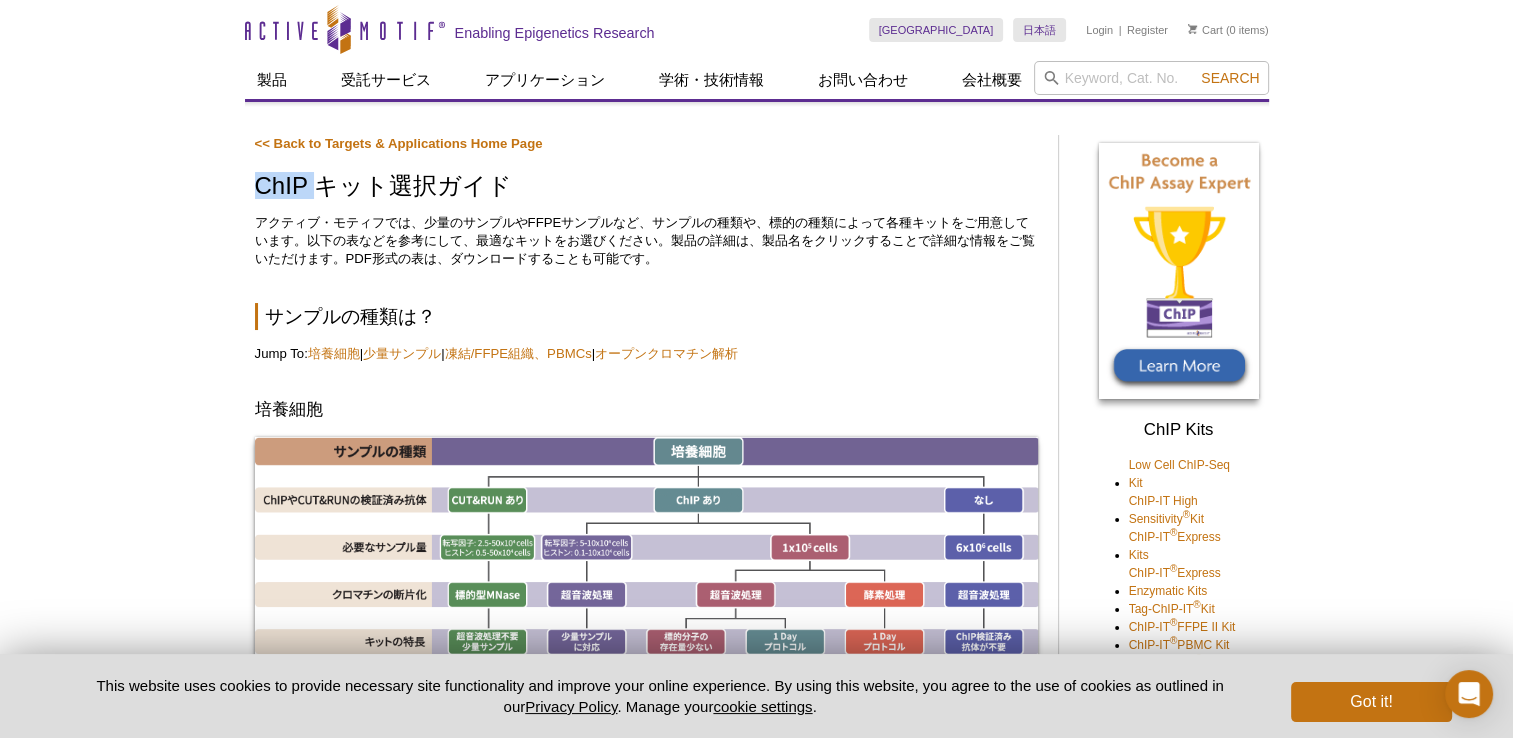 drag, startPoint x: 224, startPoint y: 192, endPoint x: 323, endPoint y: 176, distance: 100.28459 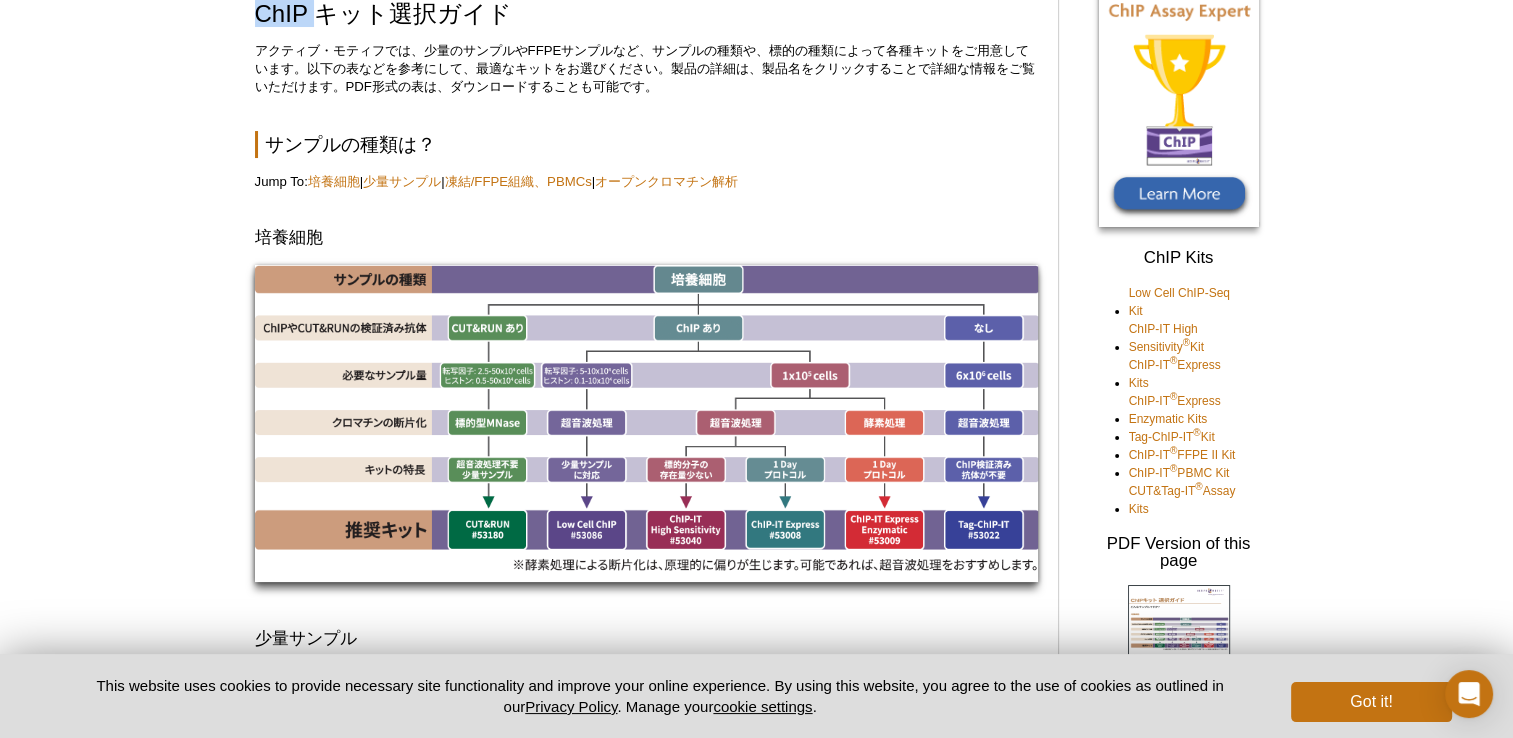 scroll, scrollTop: 400, scrollLeft: 0, axis: vertical 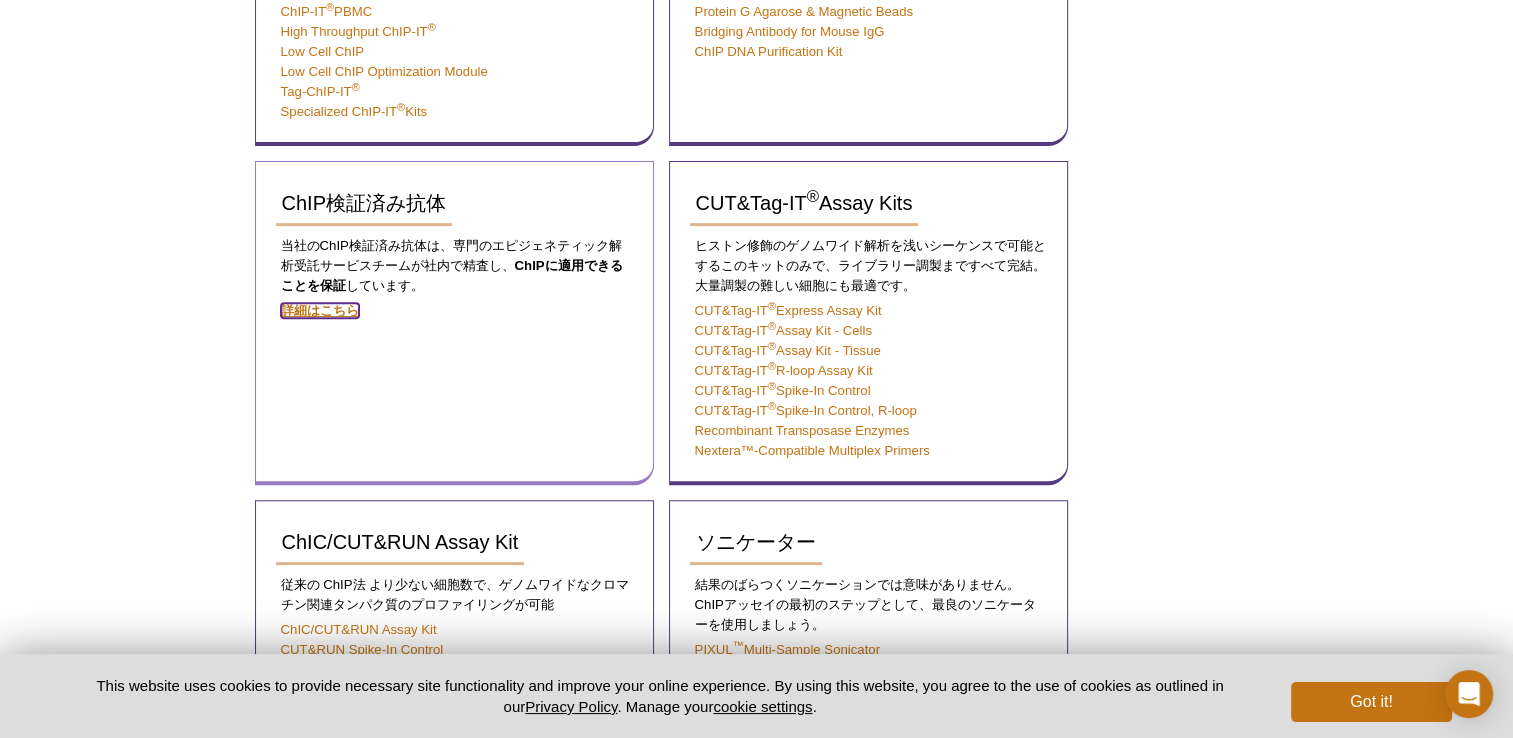 click on "詳細はこちら" at bounding box center [320, 310] 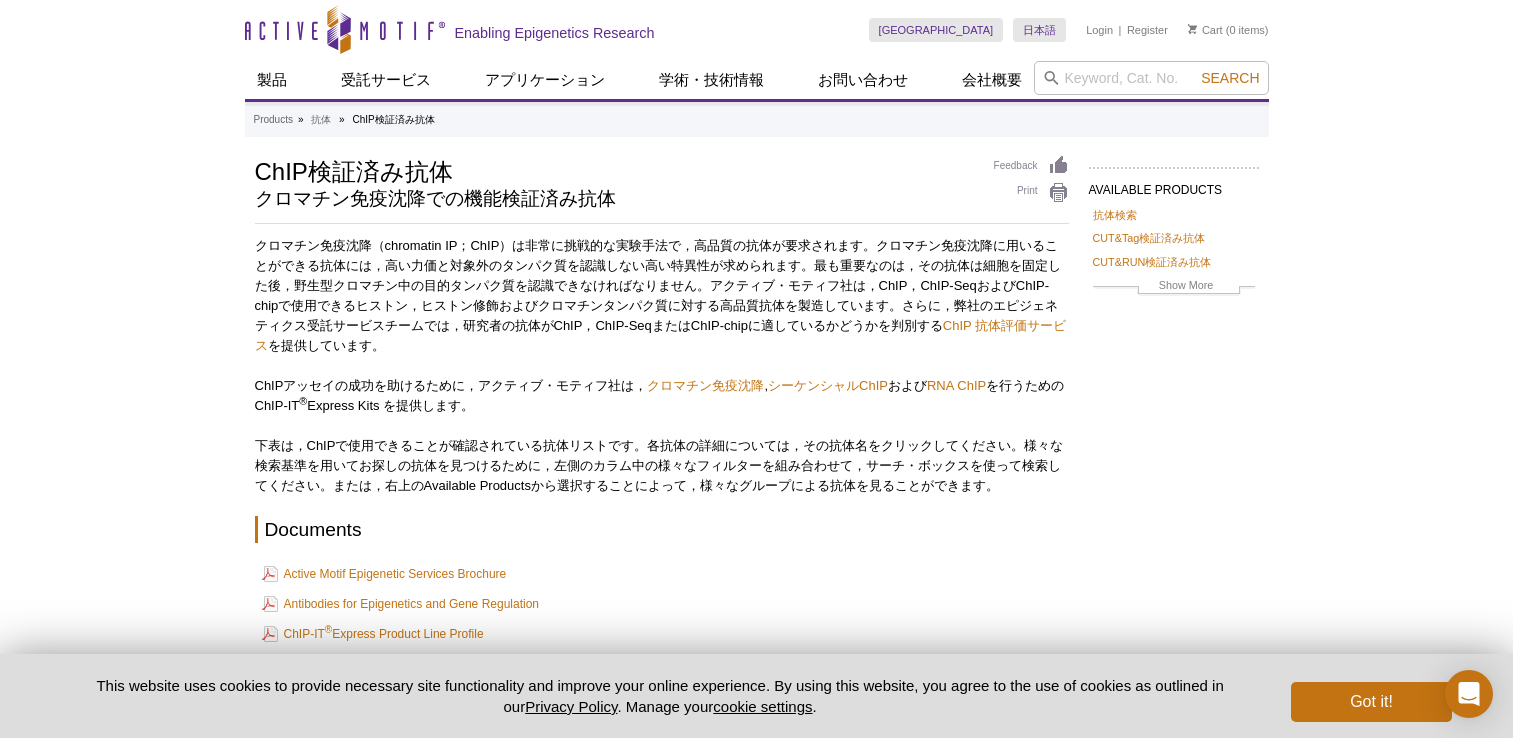 scroll, scrollTop: 0, scrollLeft: 0, axis: both 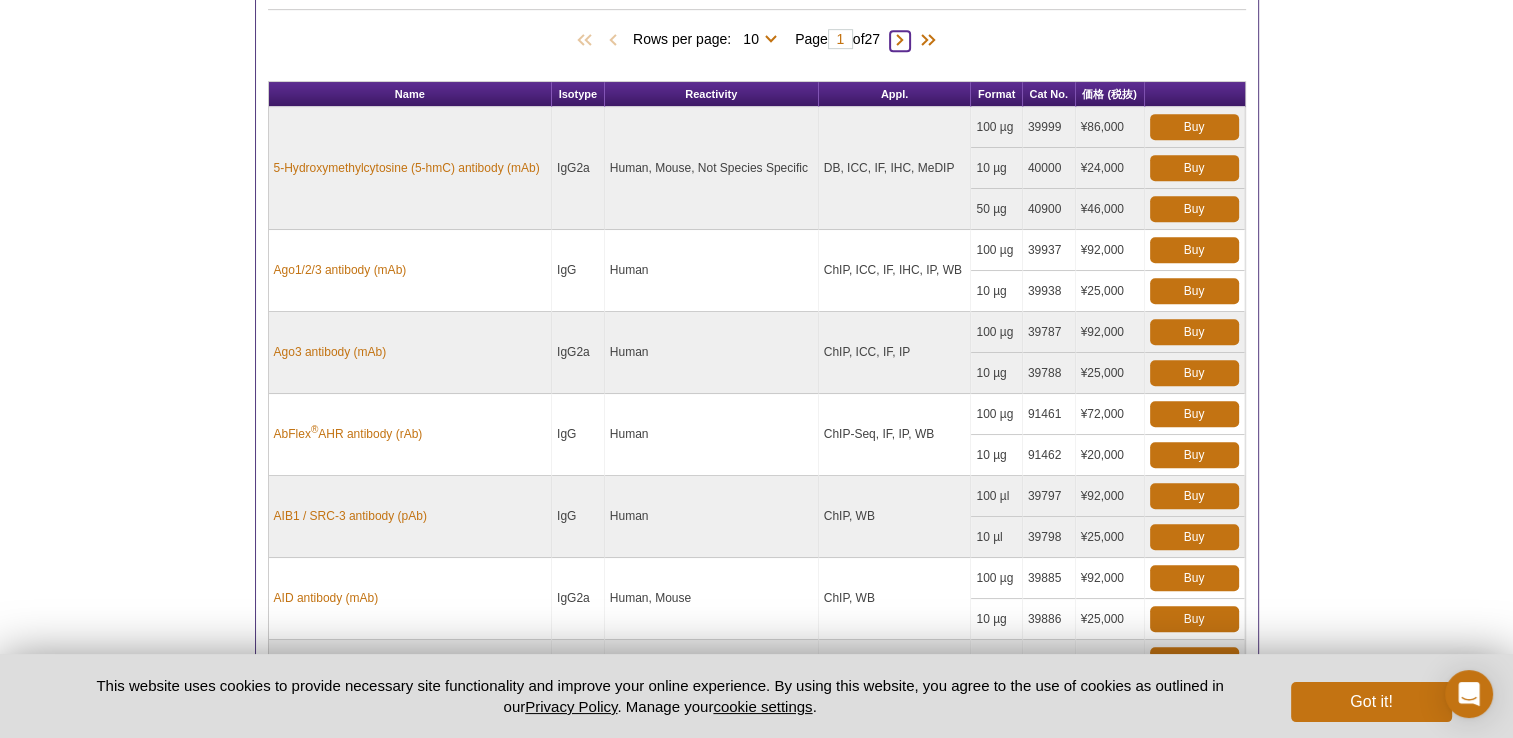 click at bounding box center [900, 41] 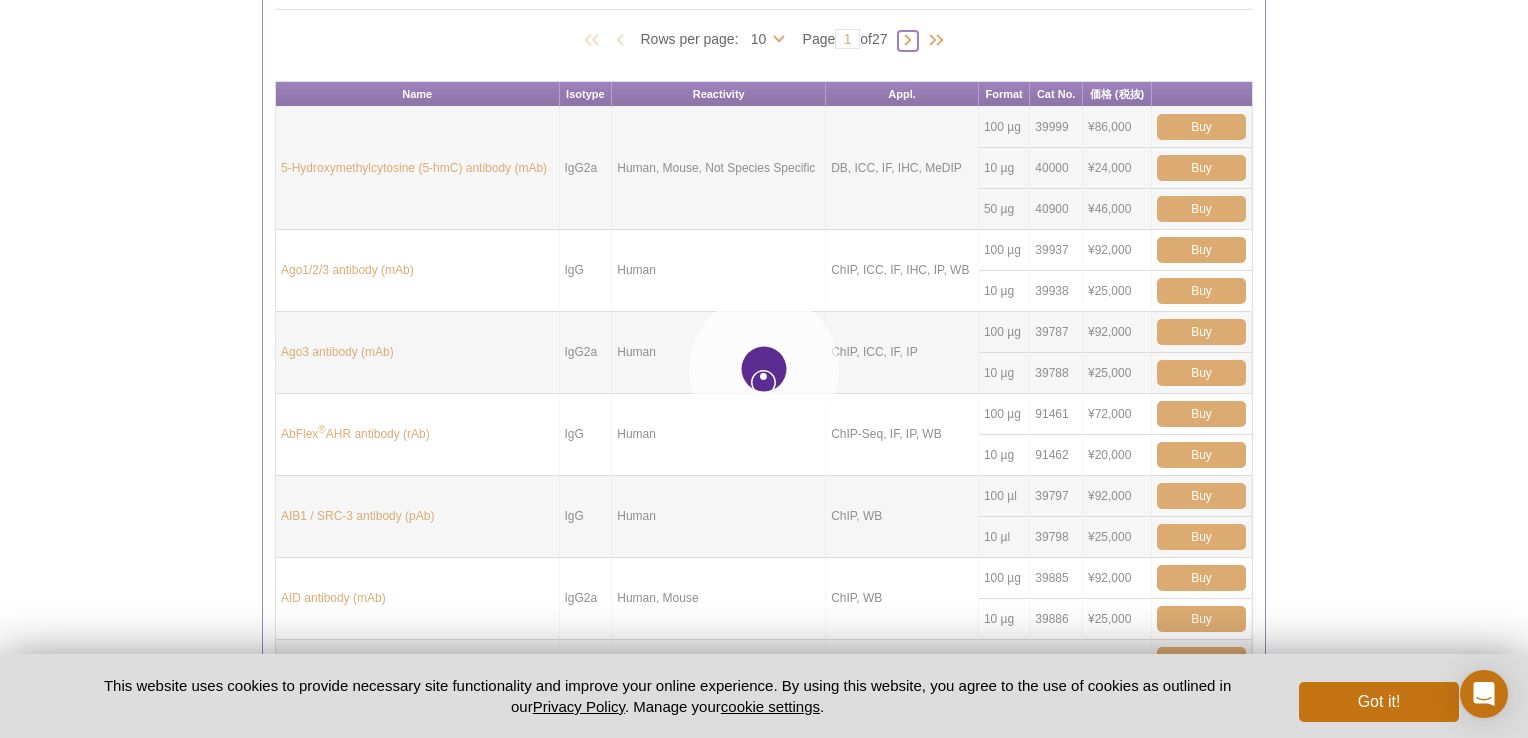 type on "2" 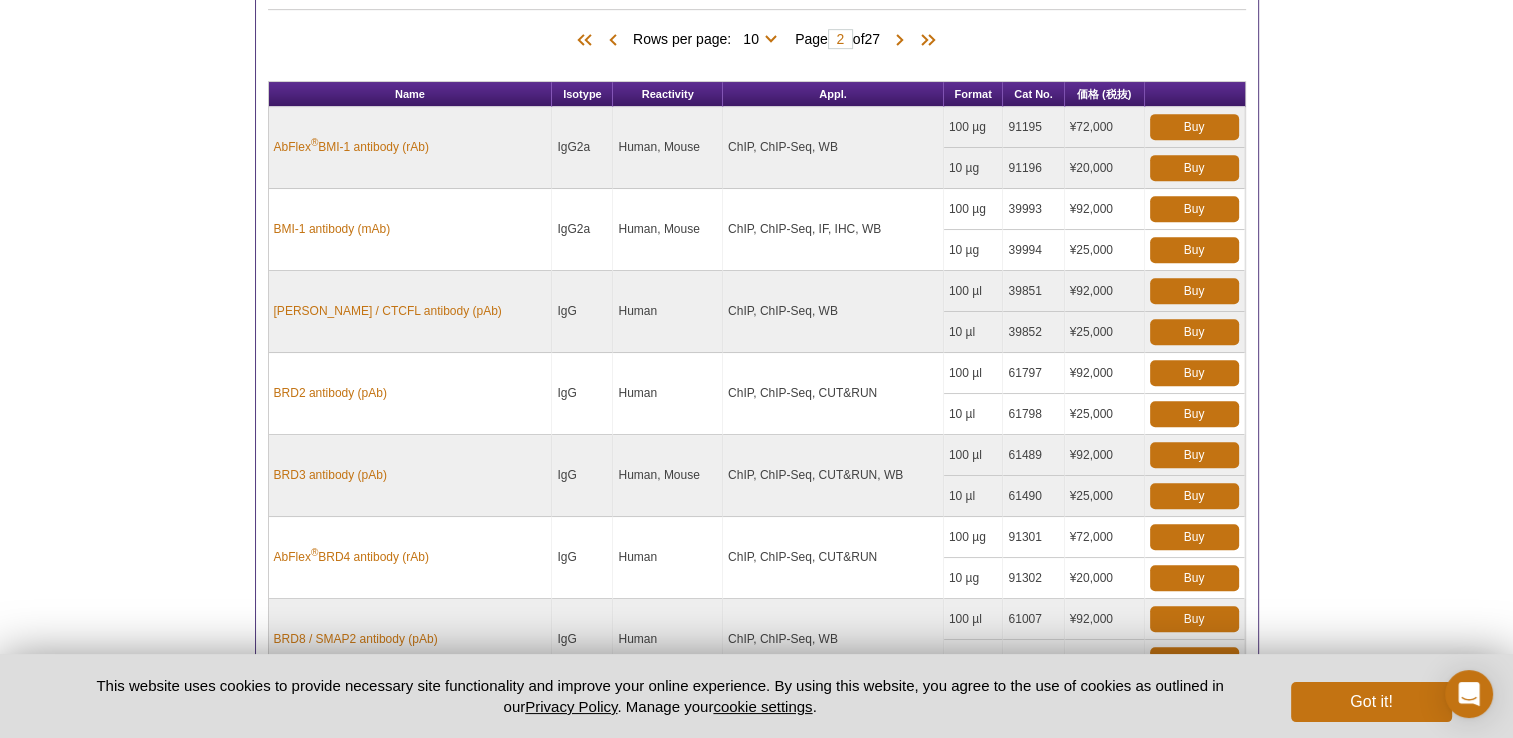 click on "Products (265) Rows per page:  10 25 50 100 All 10 Page  2  of  27" at bounding box center (757, 15) 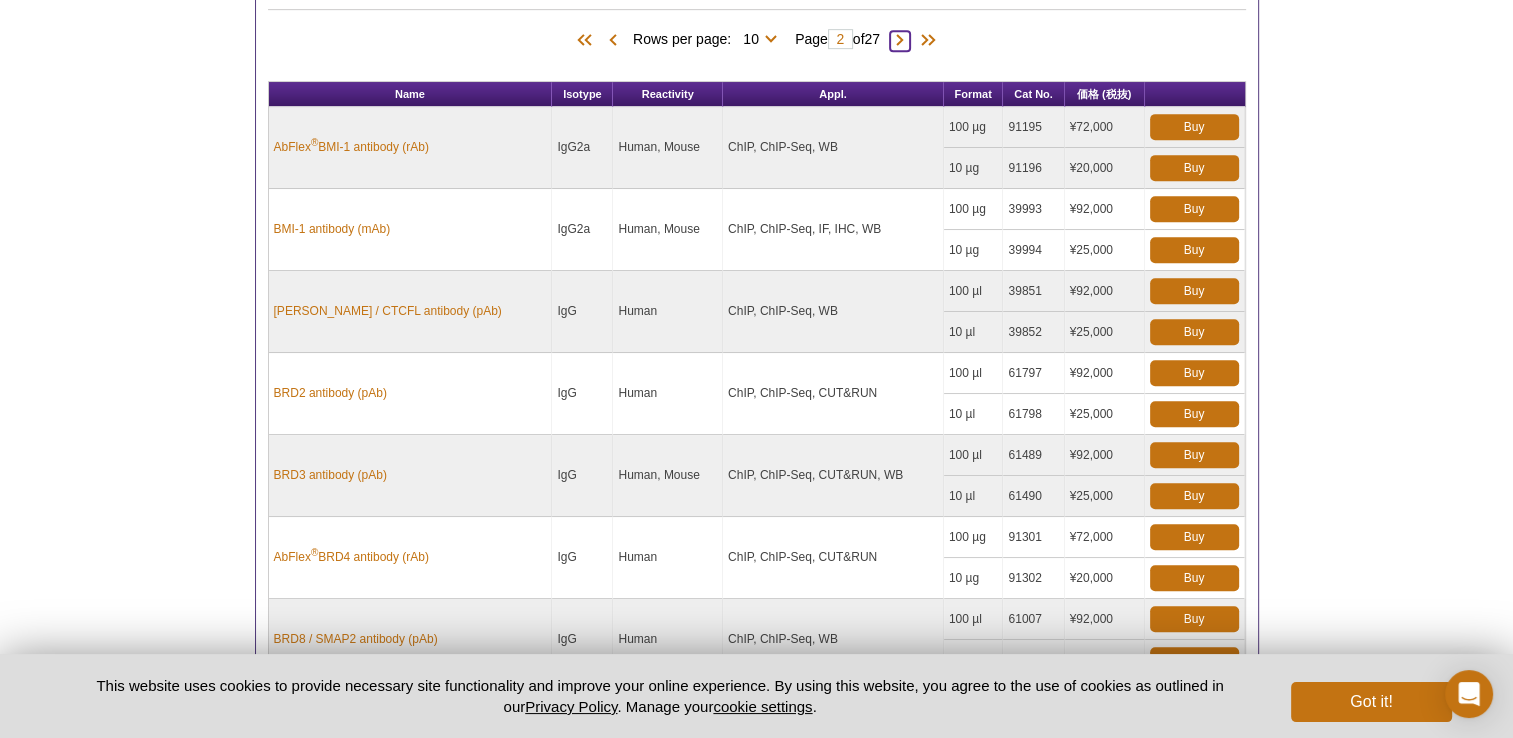 click at bounding box center (900, 41) 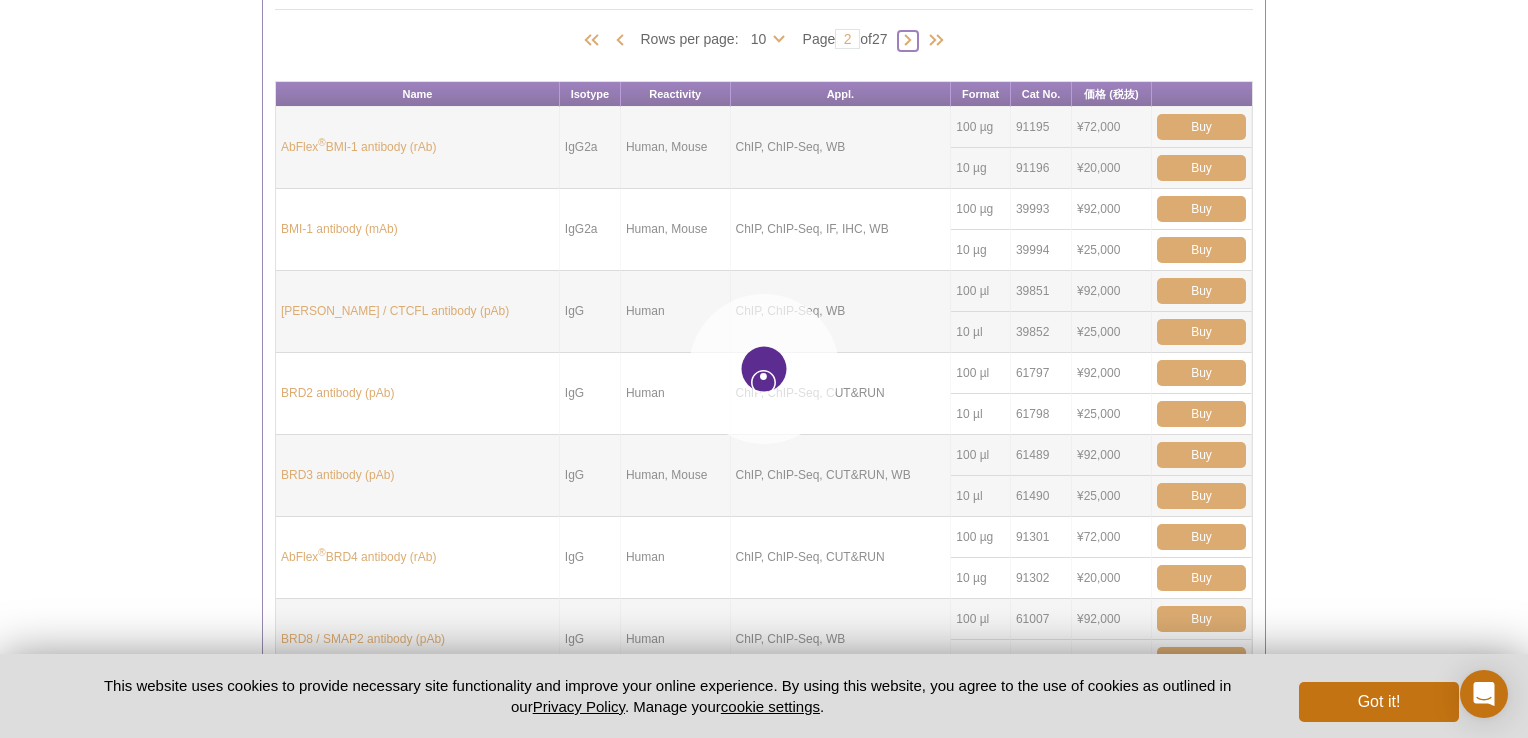 type on "3" 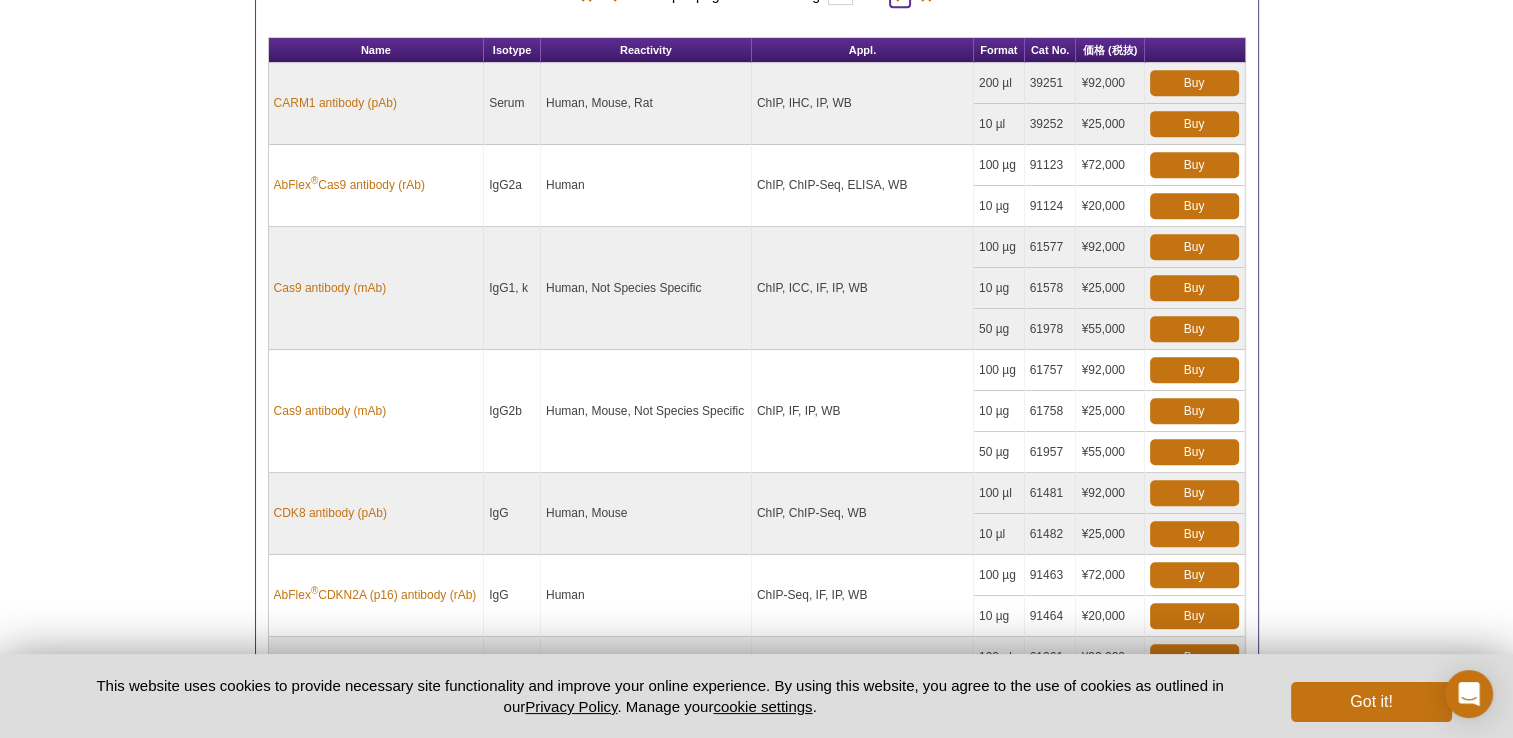 scroll, scrollTop: 928, scrollLeft: 0, axis: vertical 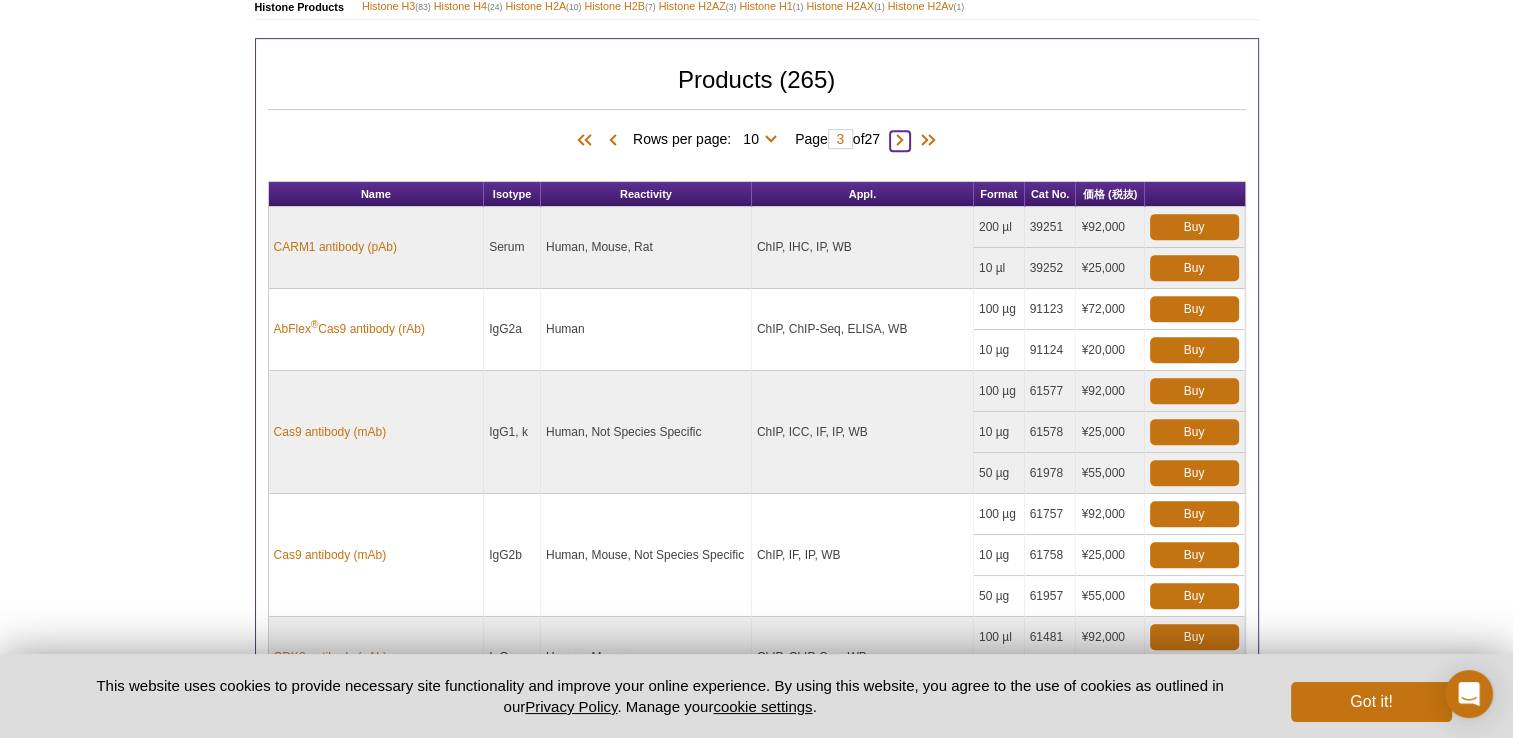 click at bounding box center (900, 141) 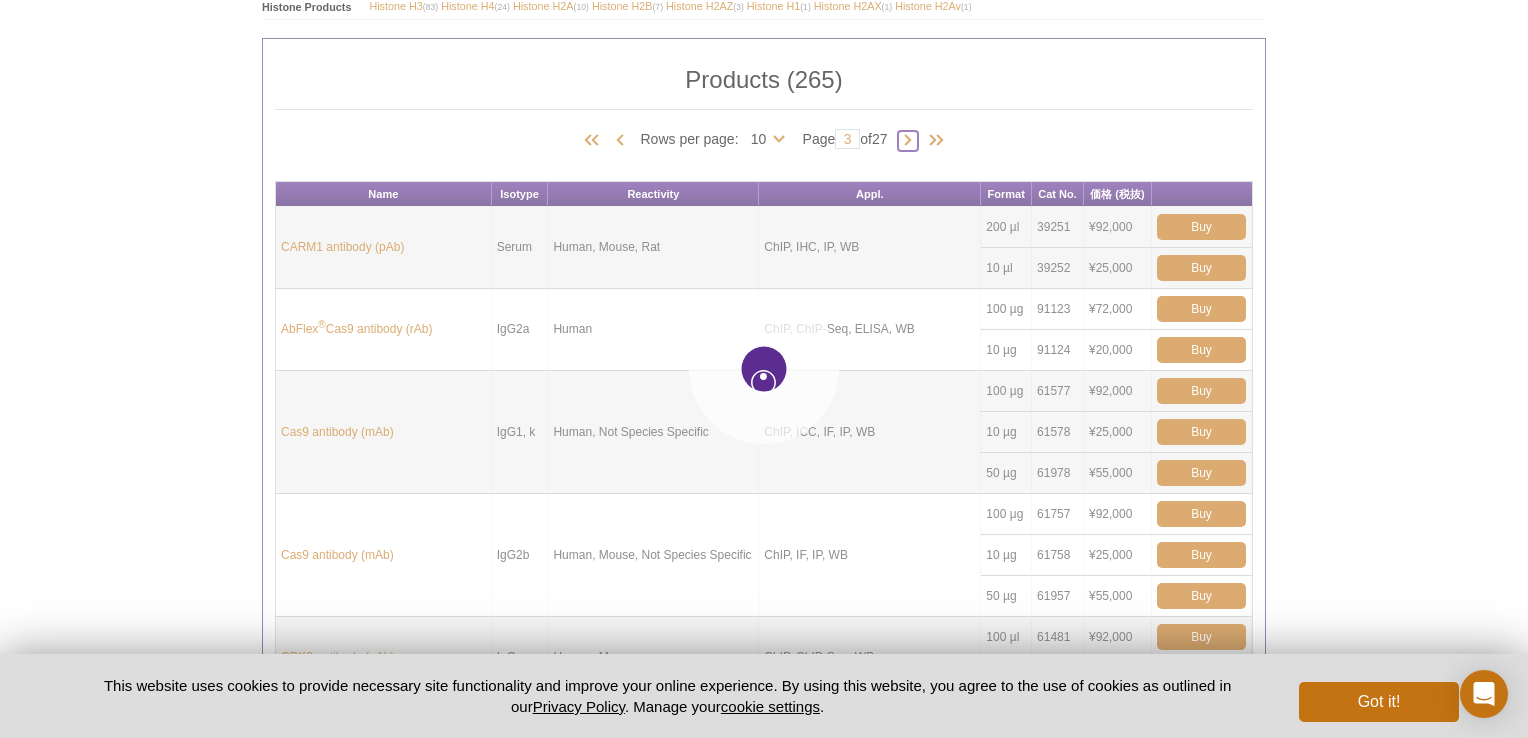 type on "4" 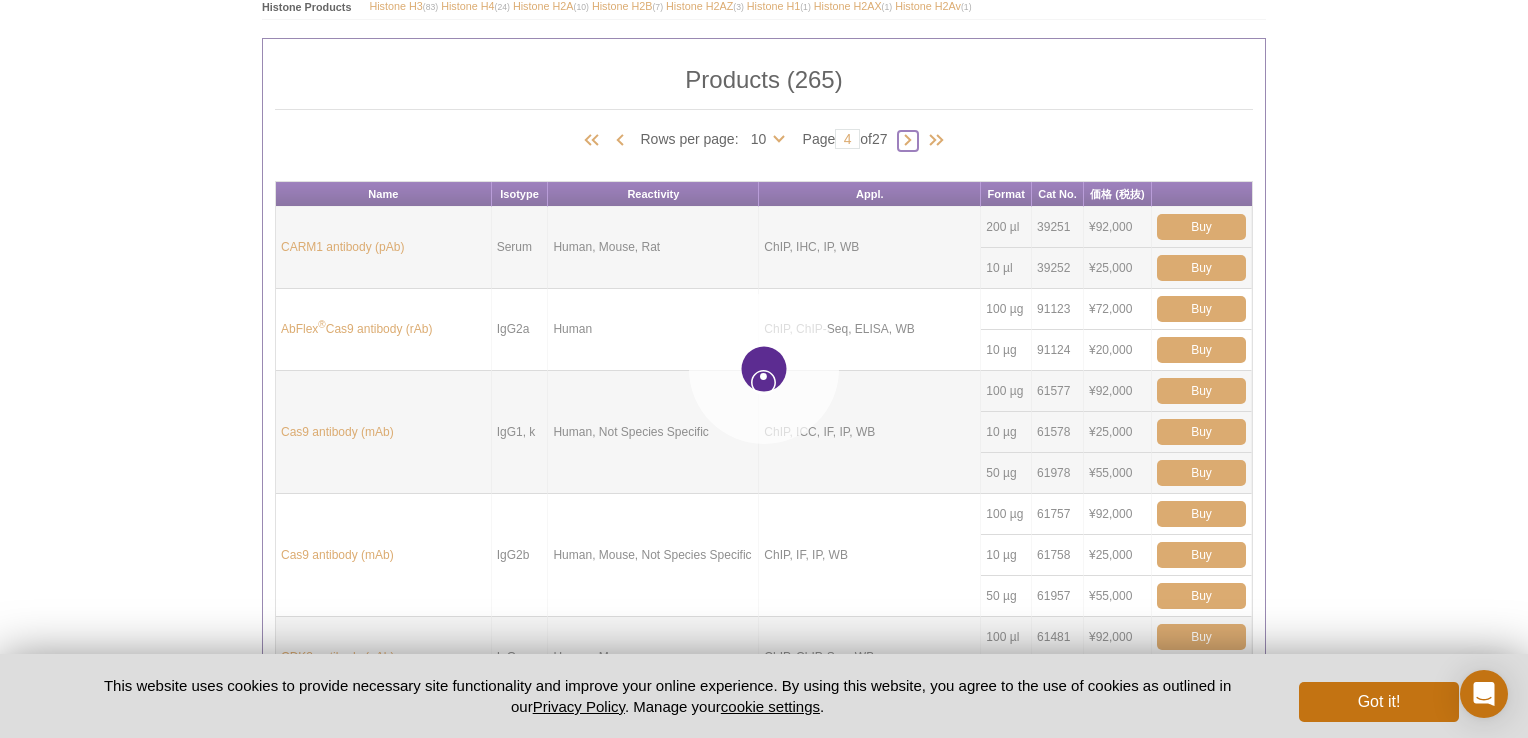 type on "4" 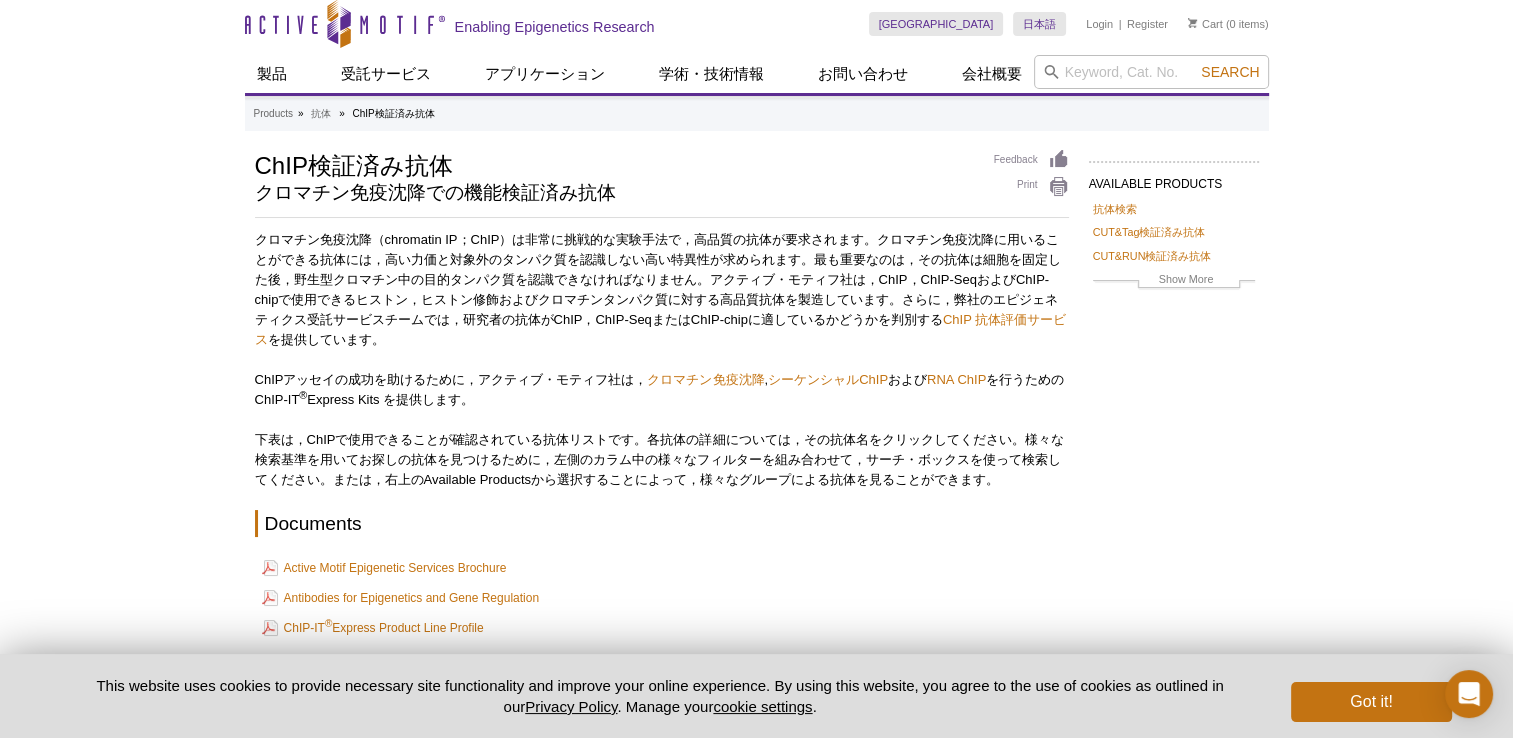 scroll, scrollTop: 0, scrollLeft: 0, axis: both 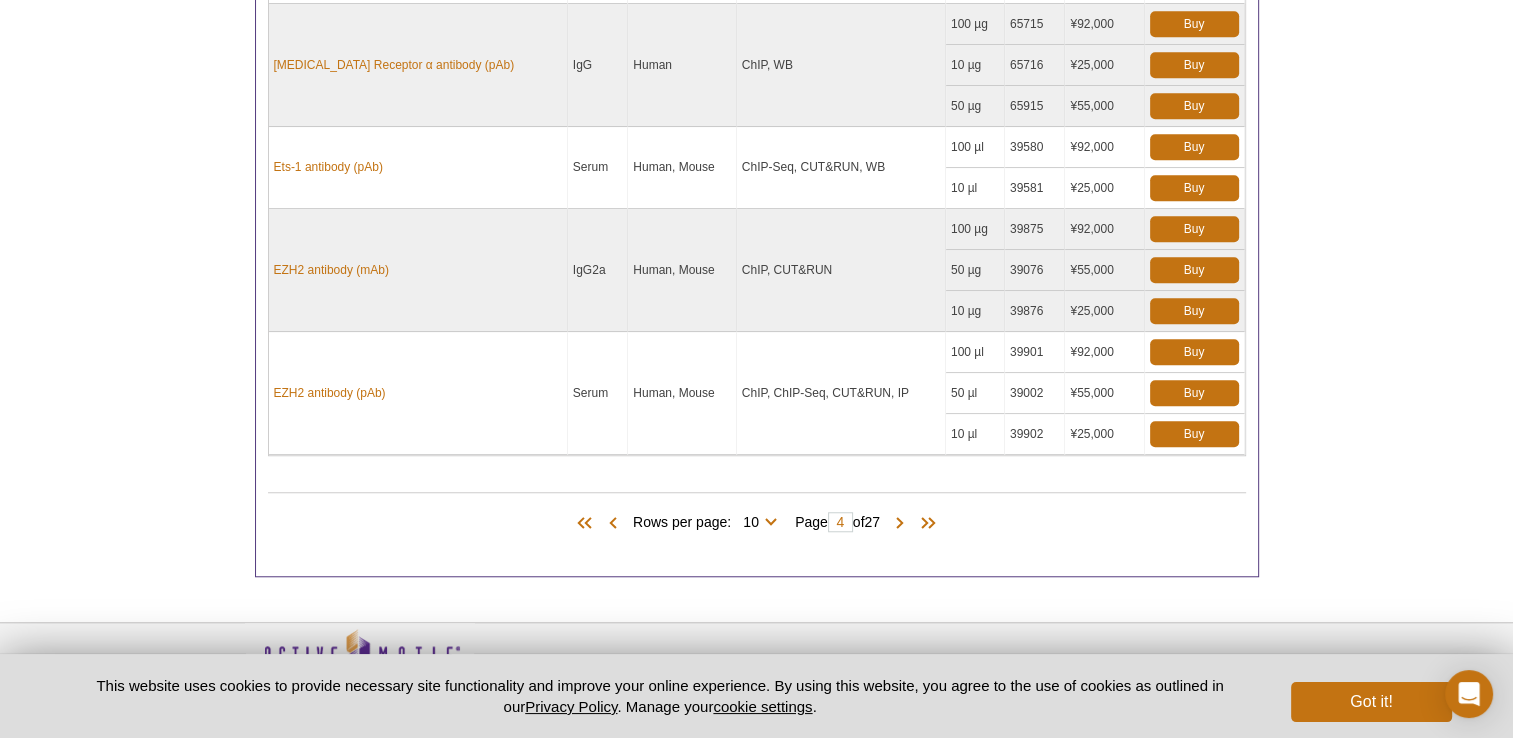 click on "EZH2 antibody (mAb)" at bounding box center (418, 270) 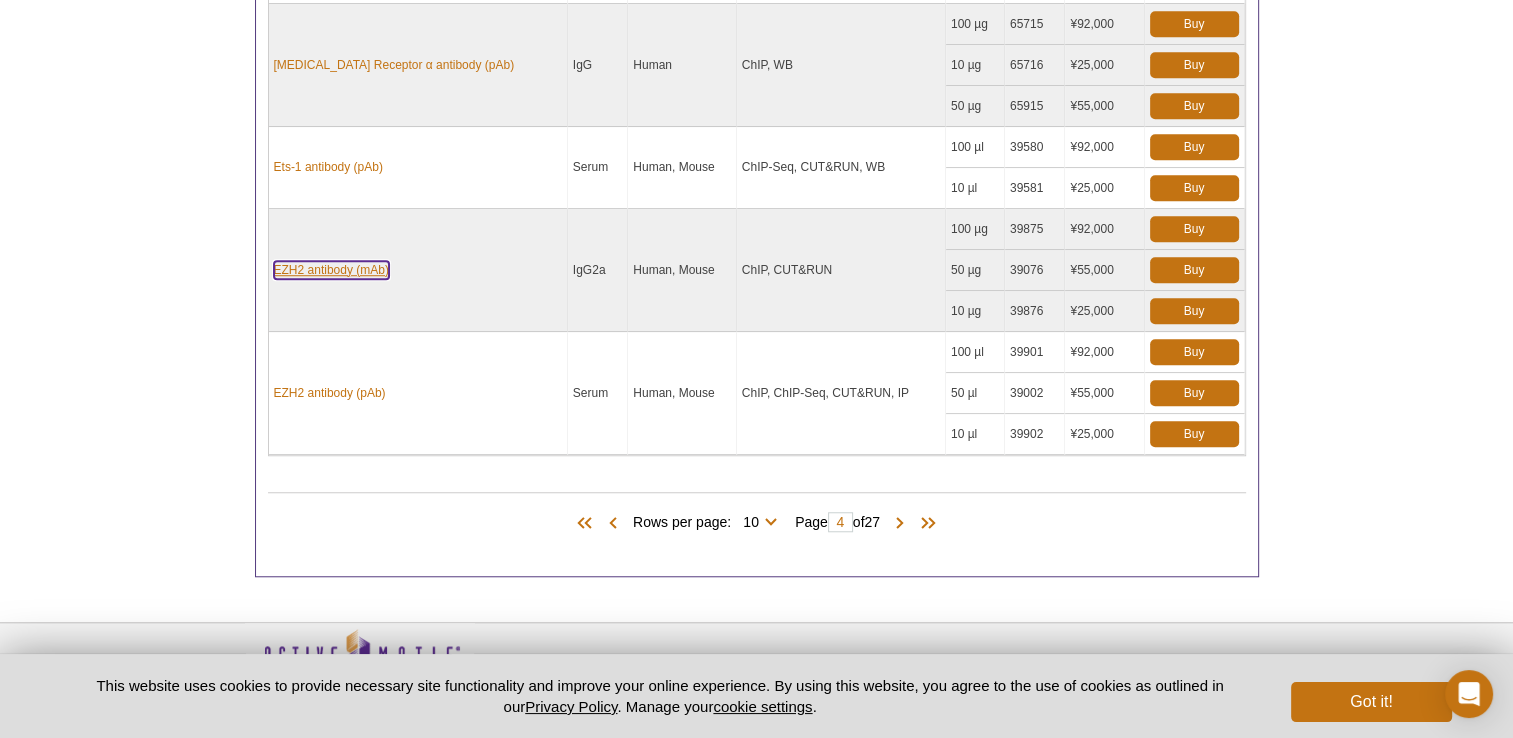 click on "EZH2 antibody (mAb)" at bounding box center (331, 270) 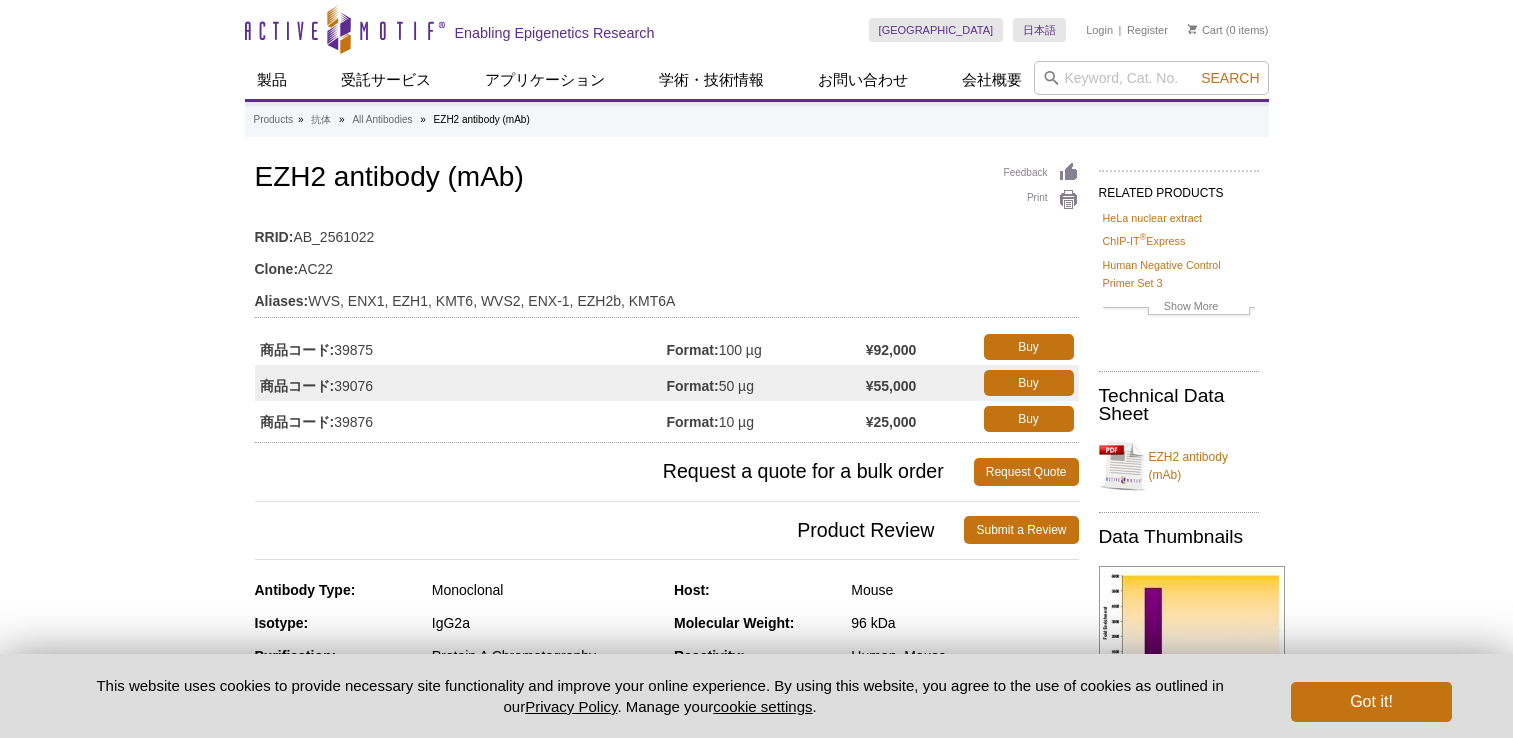 scroll, scrollTop: 0, scrollLeft: 0, axis: both 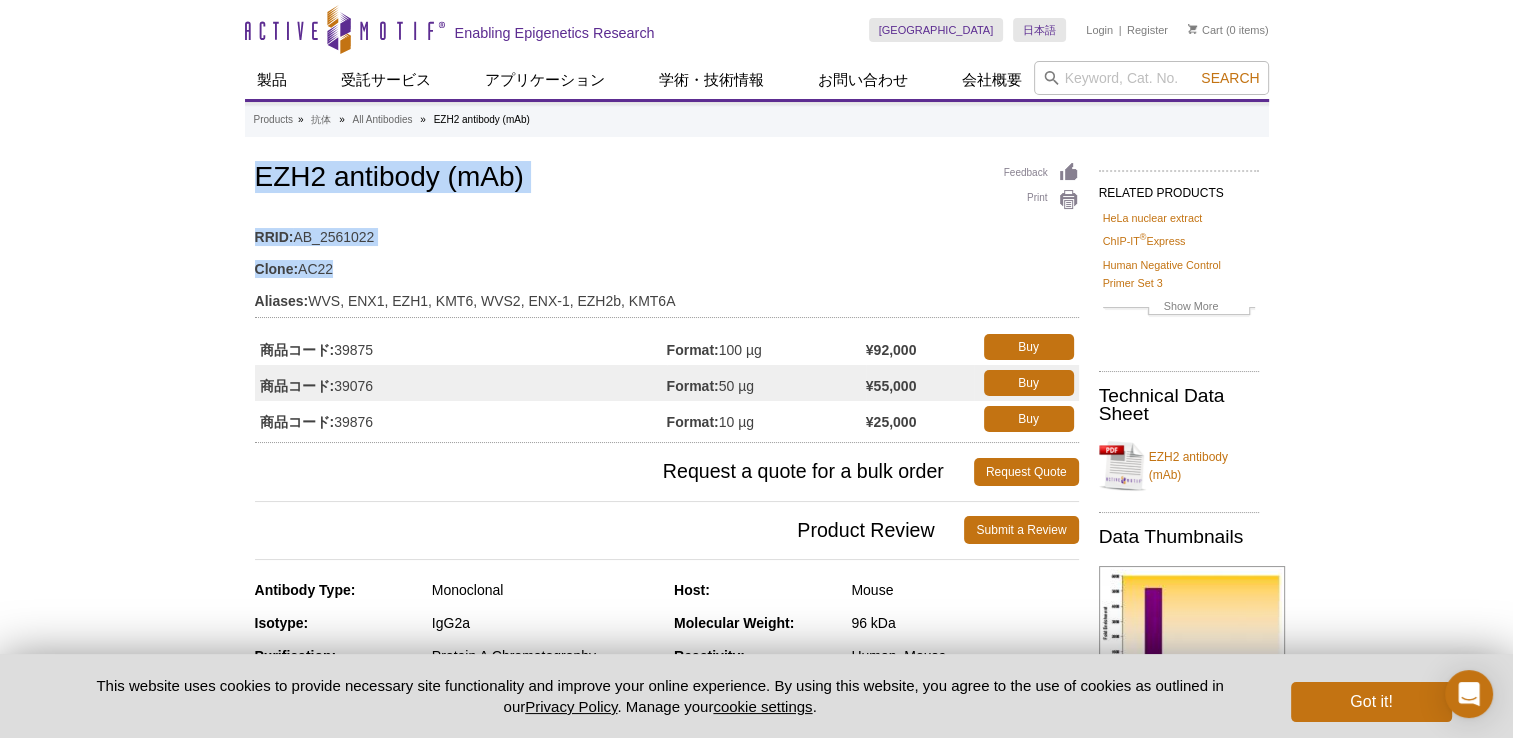drag, startPoint x: 242, startPoint y: 170, endPoint x: 713, endPoint y: 263, distance: 480.09375 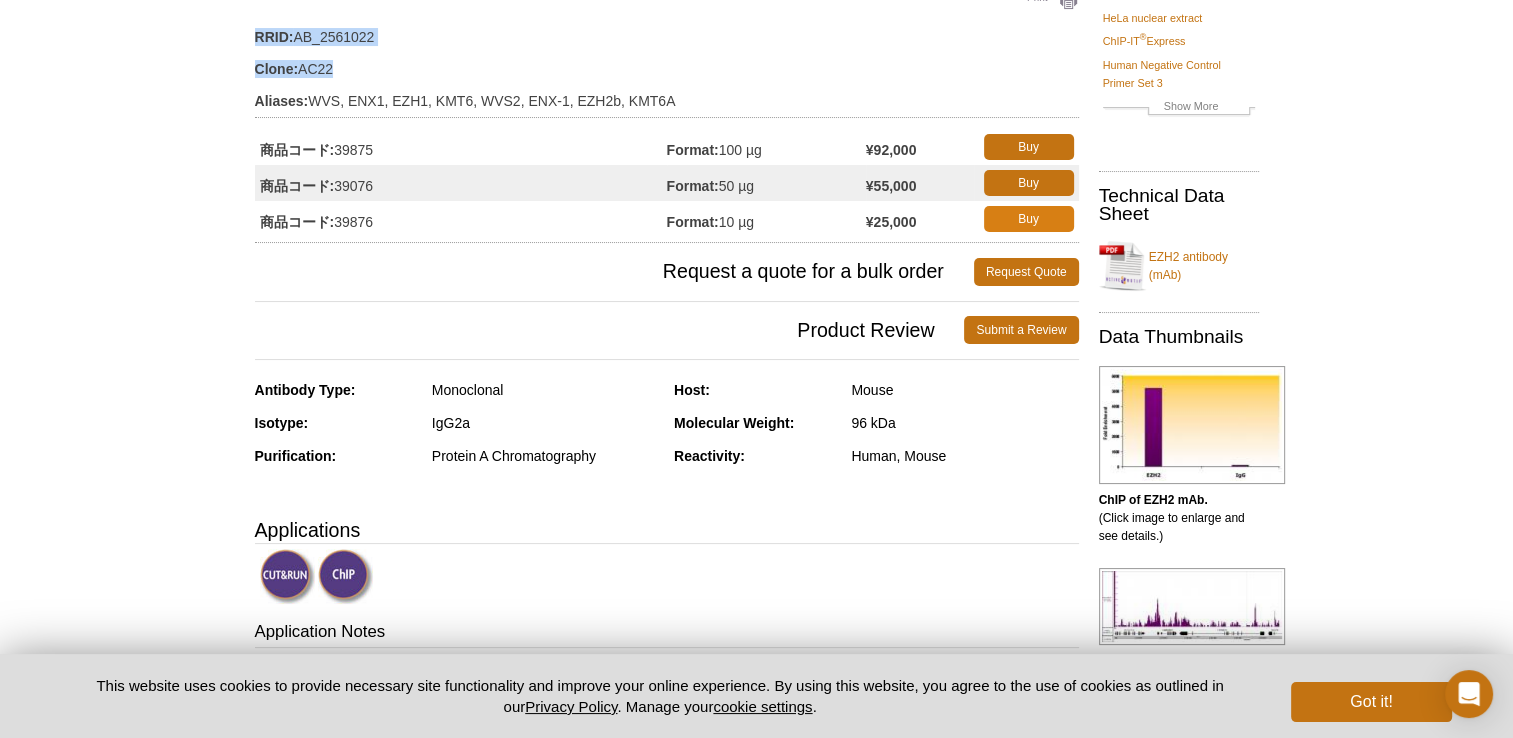 scroll, scrollTop: 0, scrollLeft: 0, axis: both 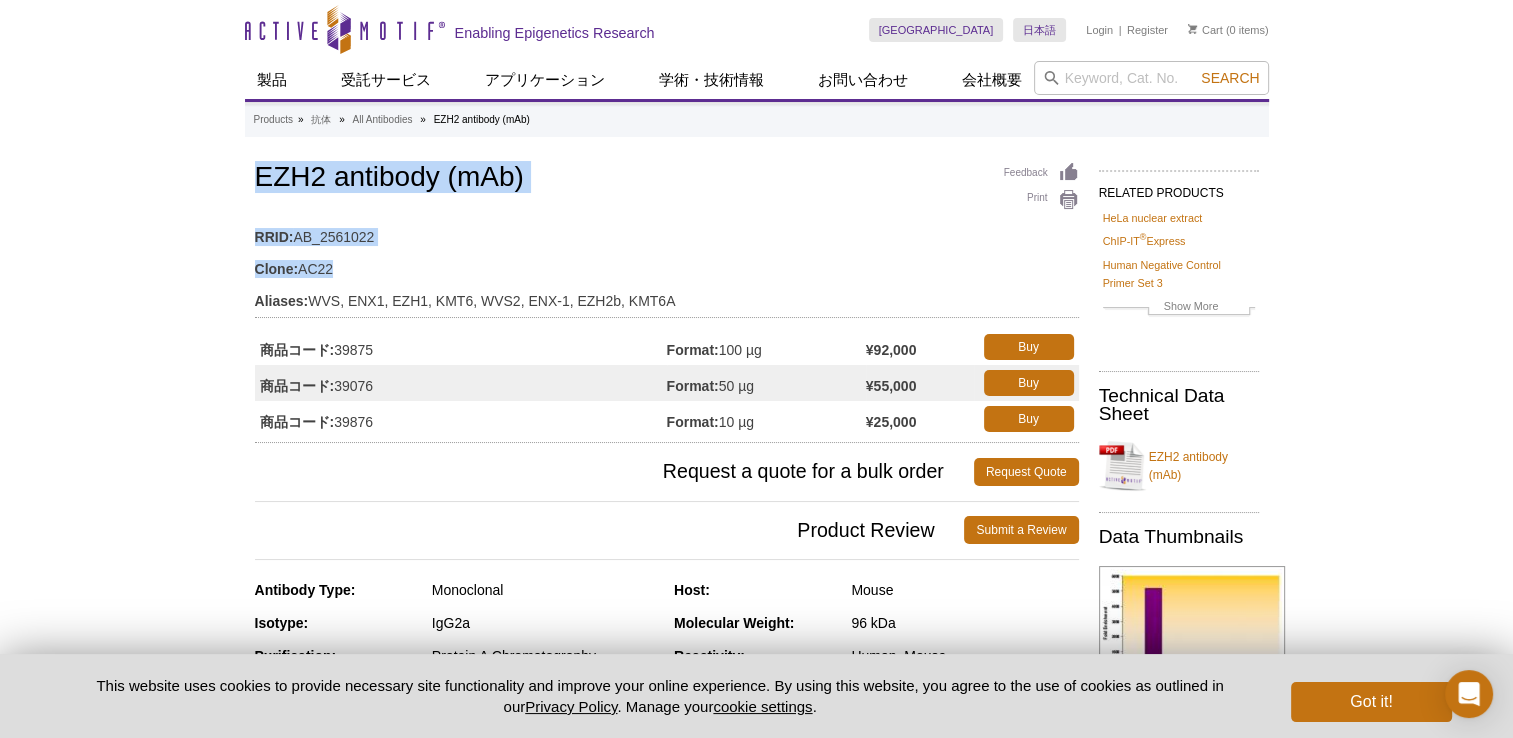 click on "RRID:  AB_2561022" at bounding box center [667, 232] 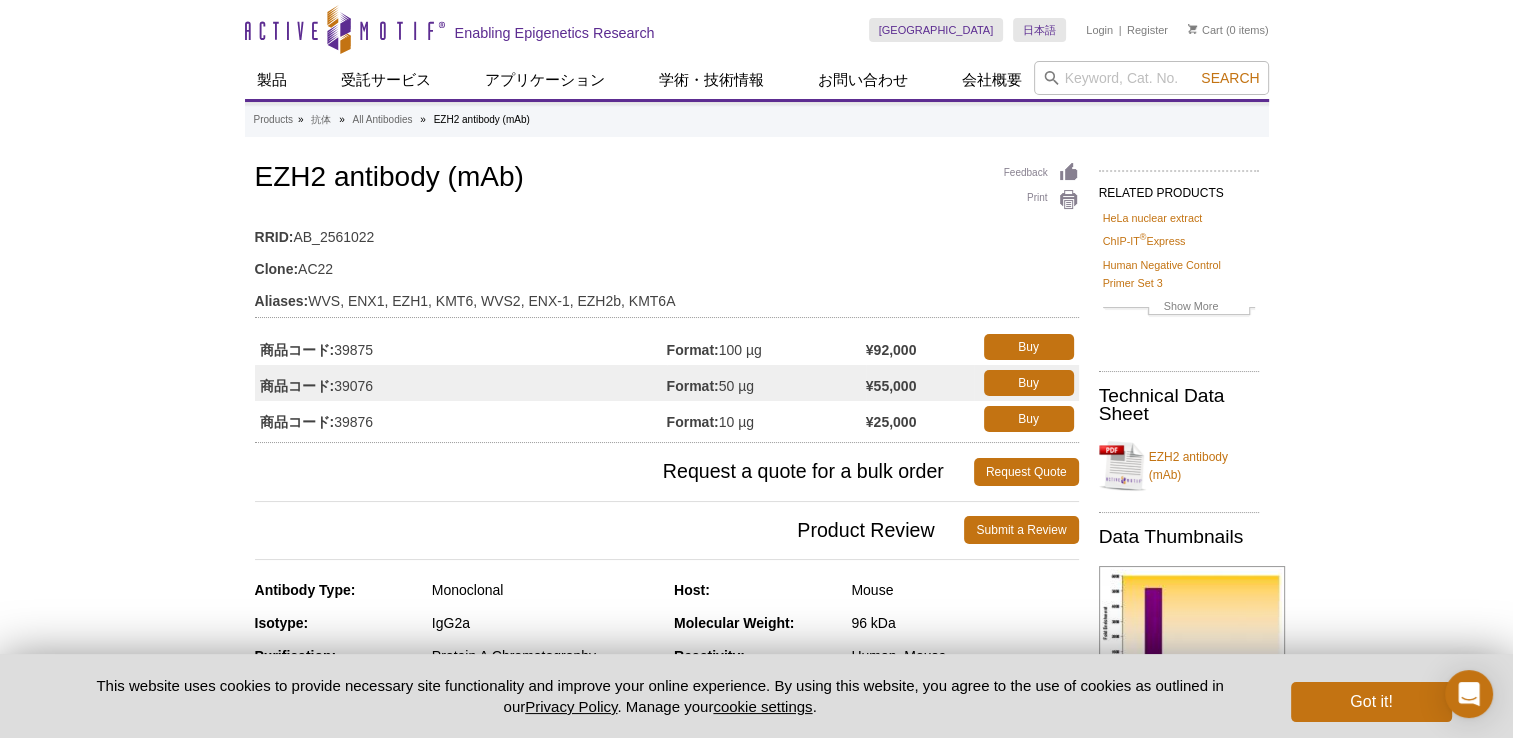 click on "Feedback
Print
EZH2 antibody (mAb)
RRID:  AB_2561022
Clone:  AC22
Aliases:  WVS, ENX1, EZH1, KMT6, WVS2, ENX-1, EZH2b, KMT6A
商品コード:  39875
Format:  100 µg
¥92,000
Buy
商品コード:  39076
Format:  50 µg
¥55,000
Buy
商品コード:  39876
Format:  10 µg
¥25,000 Buy" at bounding box center [662, 1430] 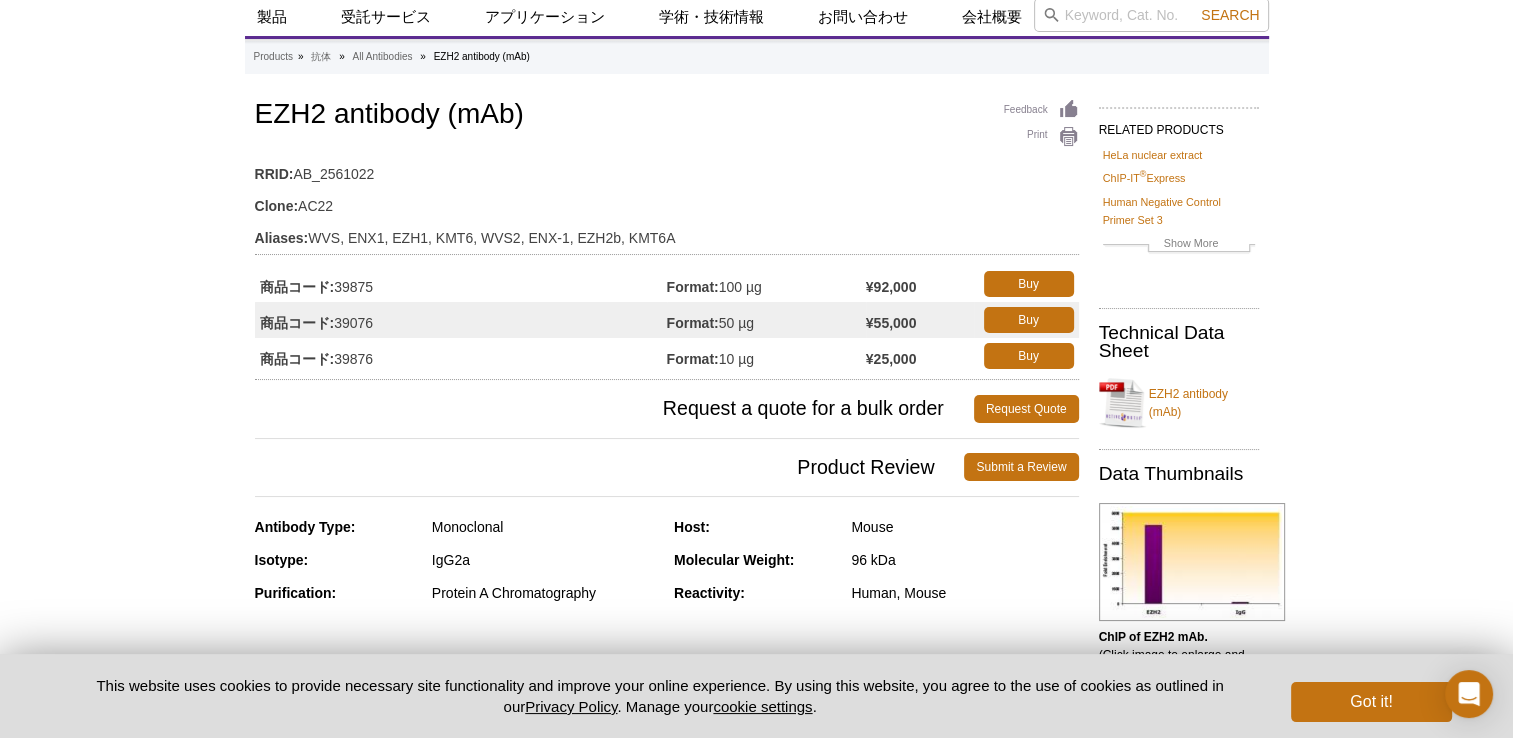 scroll, scrollTop: 0, scrollLeft: 0, axis: both 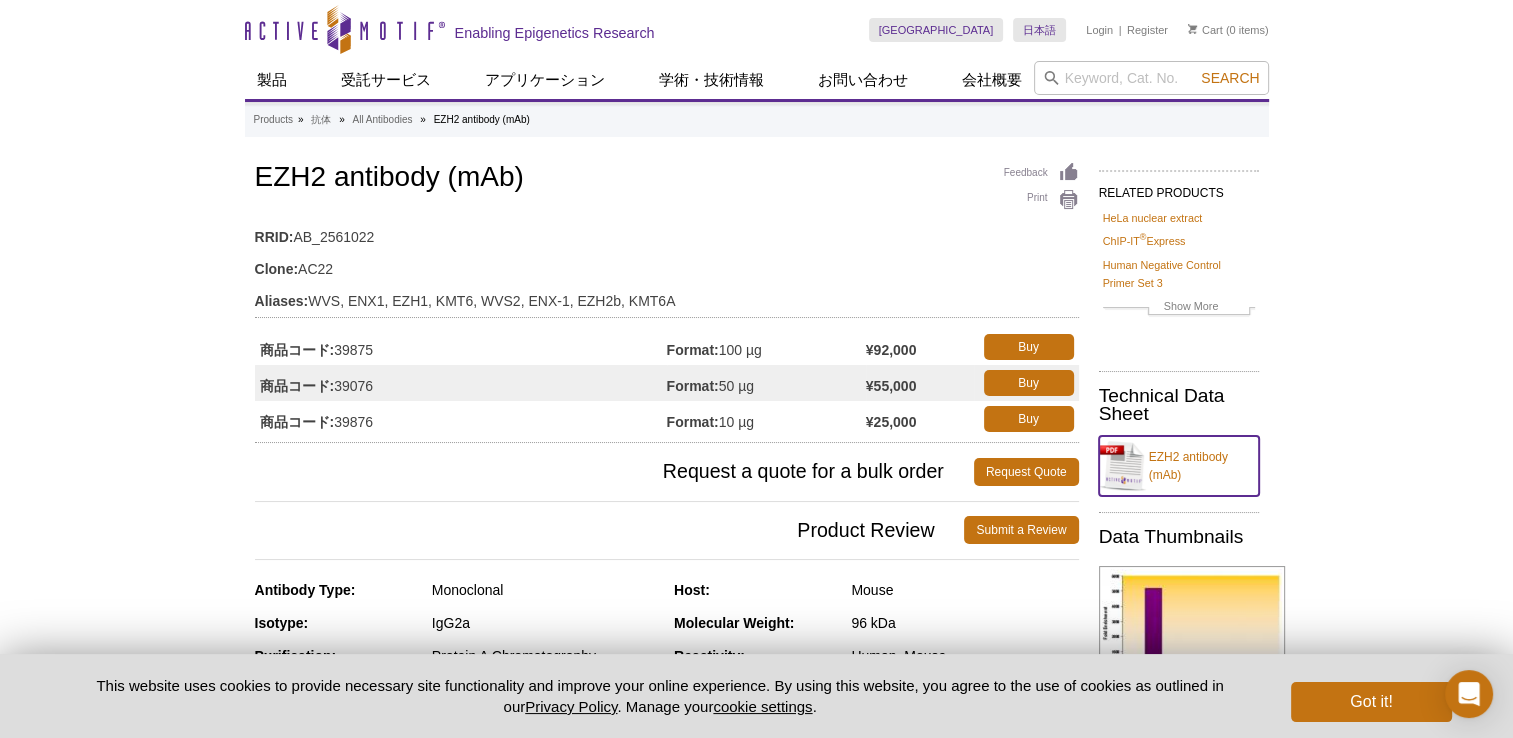 click on "EZH2 antibody (mAb)" at bounding box center (1179, 466) 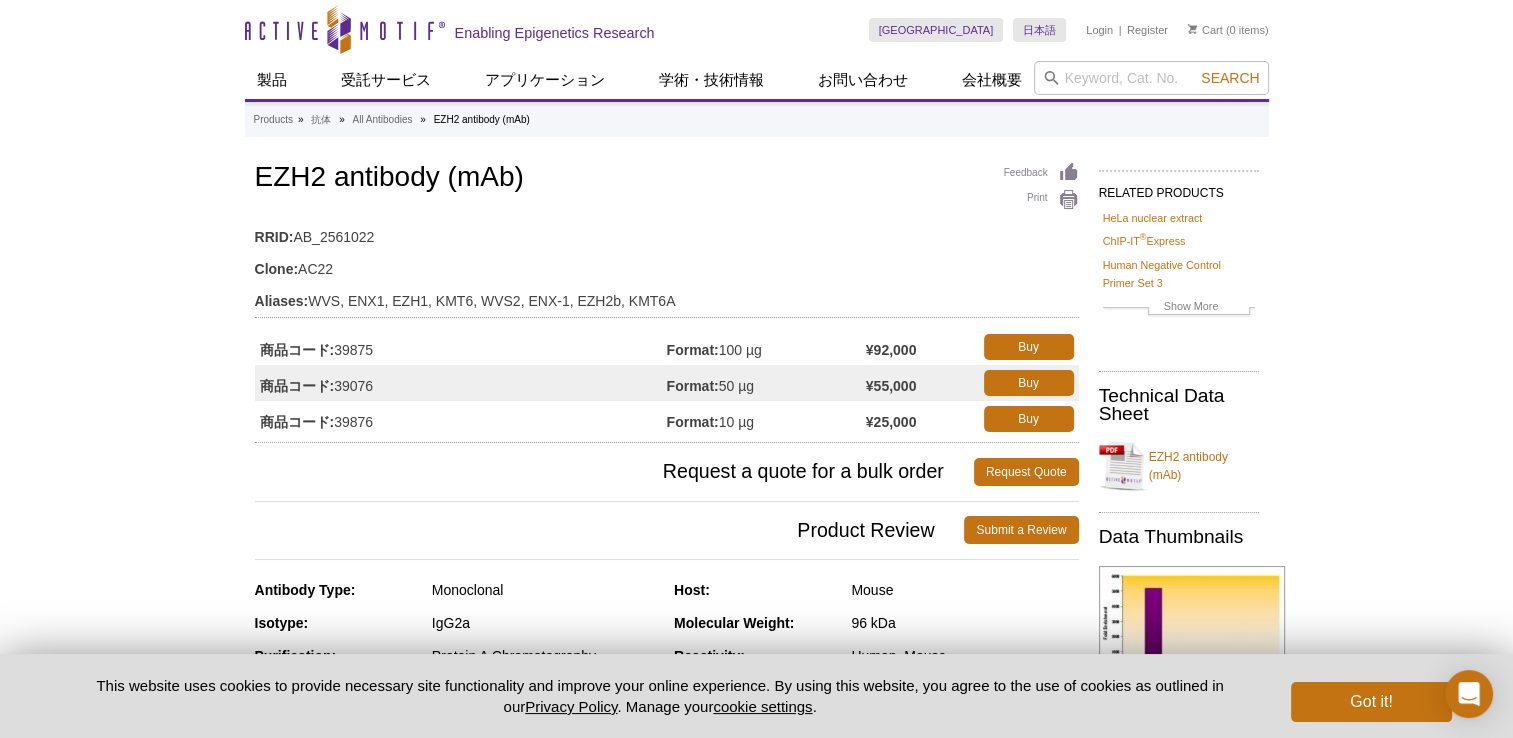 click on "Active Motif Logo
Enabling Epigenetics Research
0
Search
Skip to content
Active Motif Logo
Enabling Epigenetics Research
Japan
Australia
Austria
Belgium
Brazil
Canada
China" at bounding box center (756, 1749) 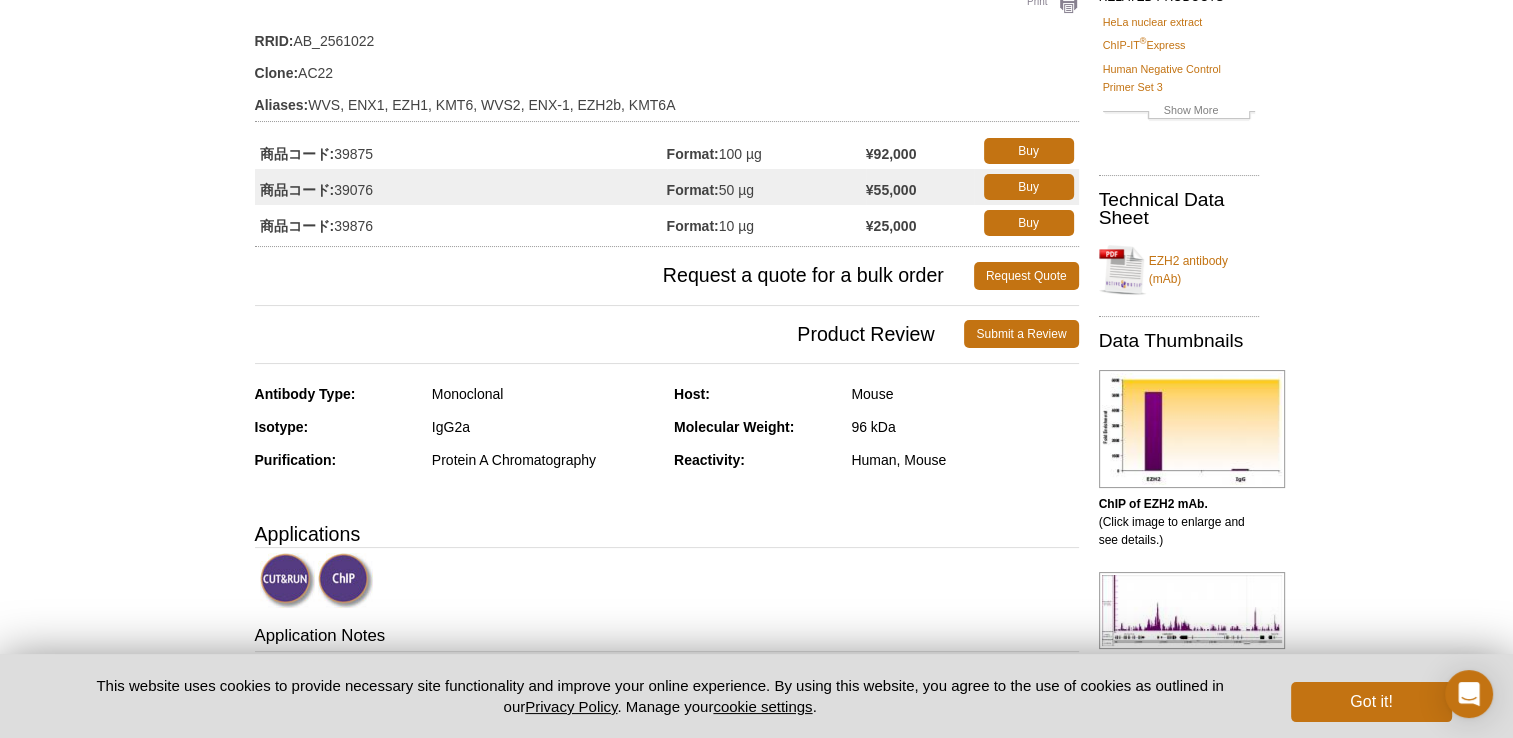 scroll, scrollTop: 200, scrollLeft: 0, axis: vertical 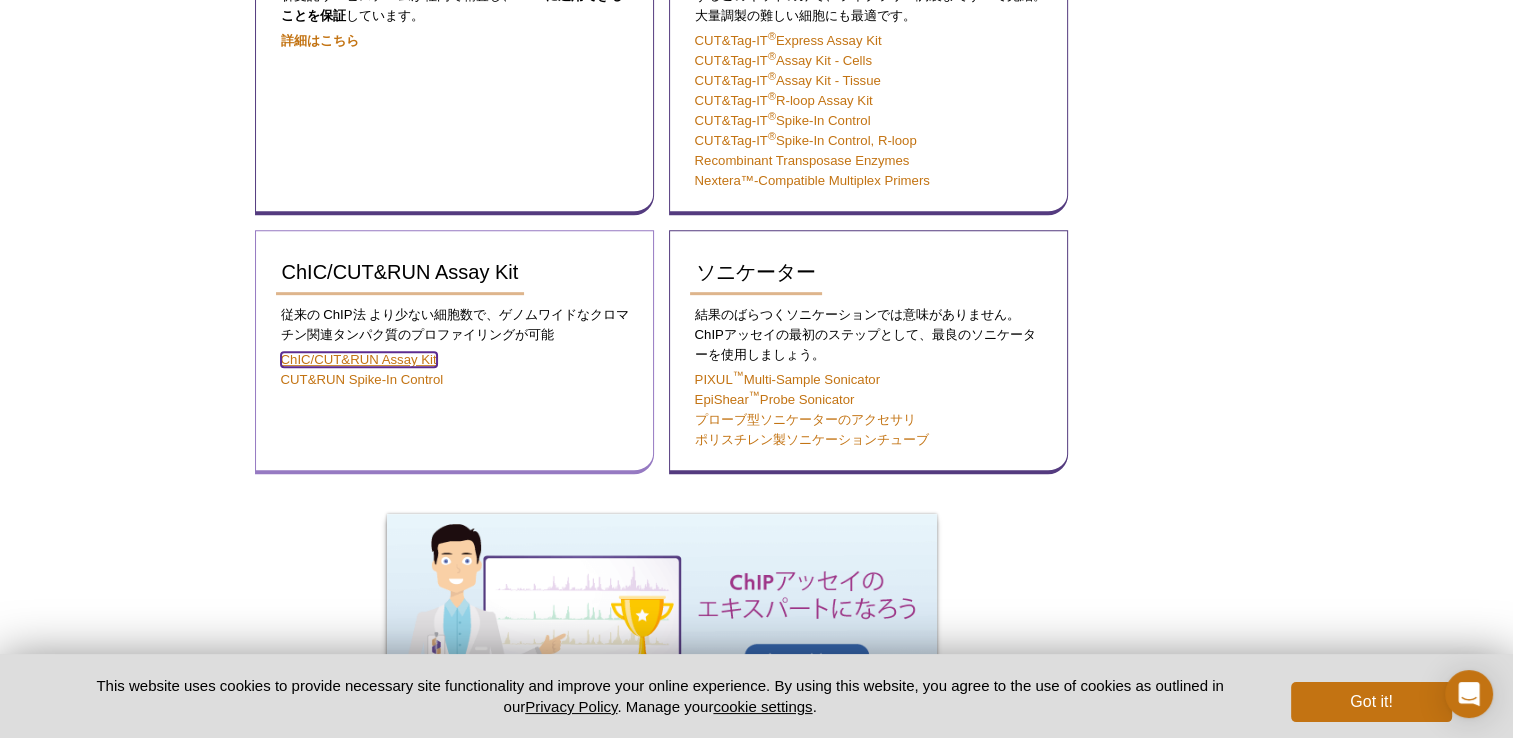 click on "ChIC/CUT&RUN Assay Kit" at bounding box center [359, 359] 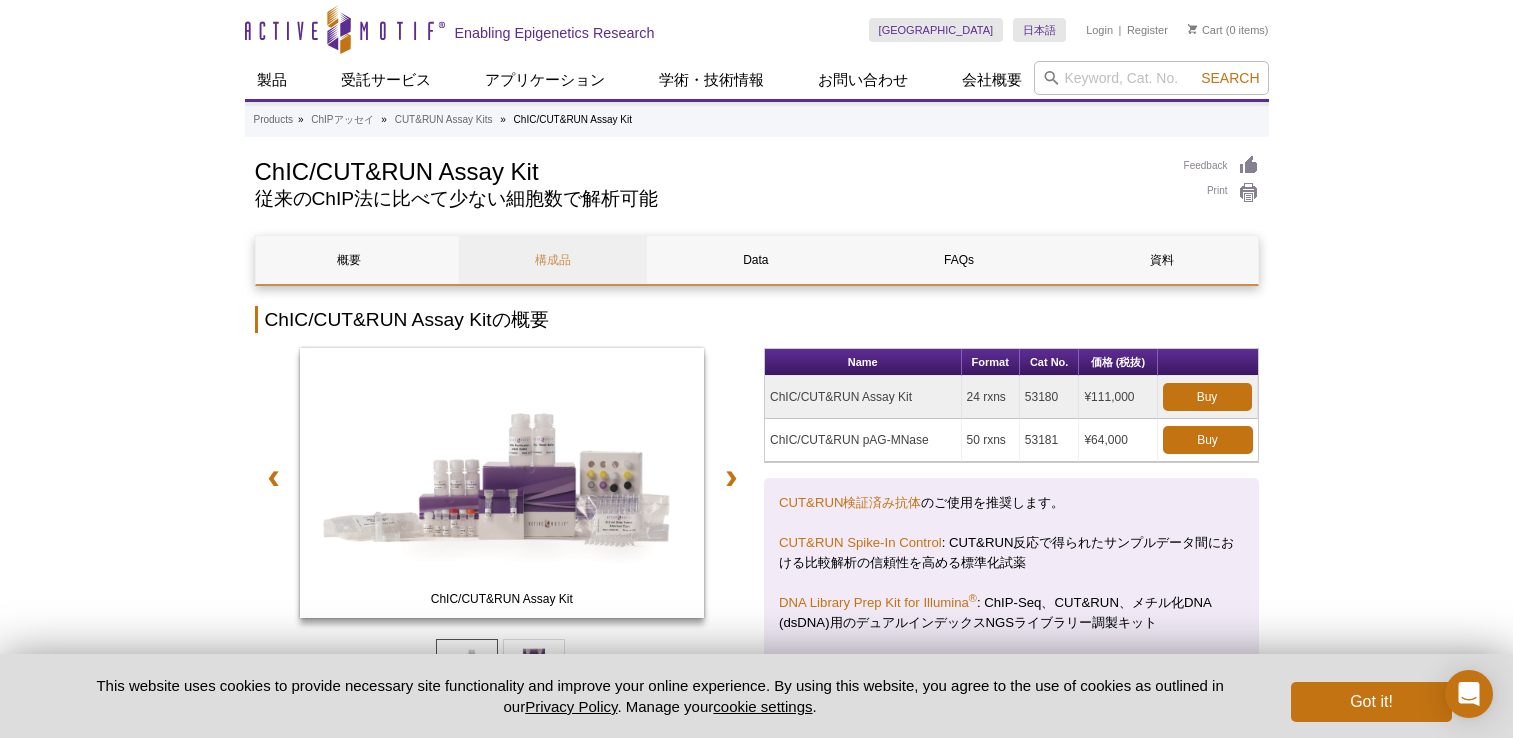scroll, scrollTop: 0, scrollLeft: 0, axis: both 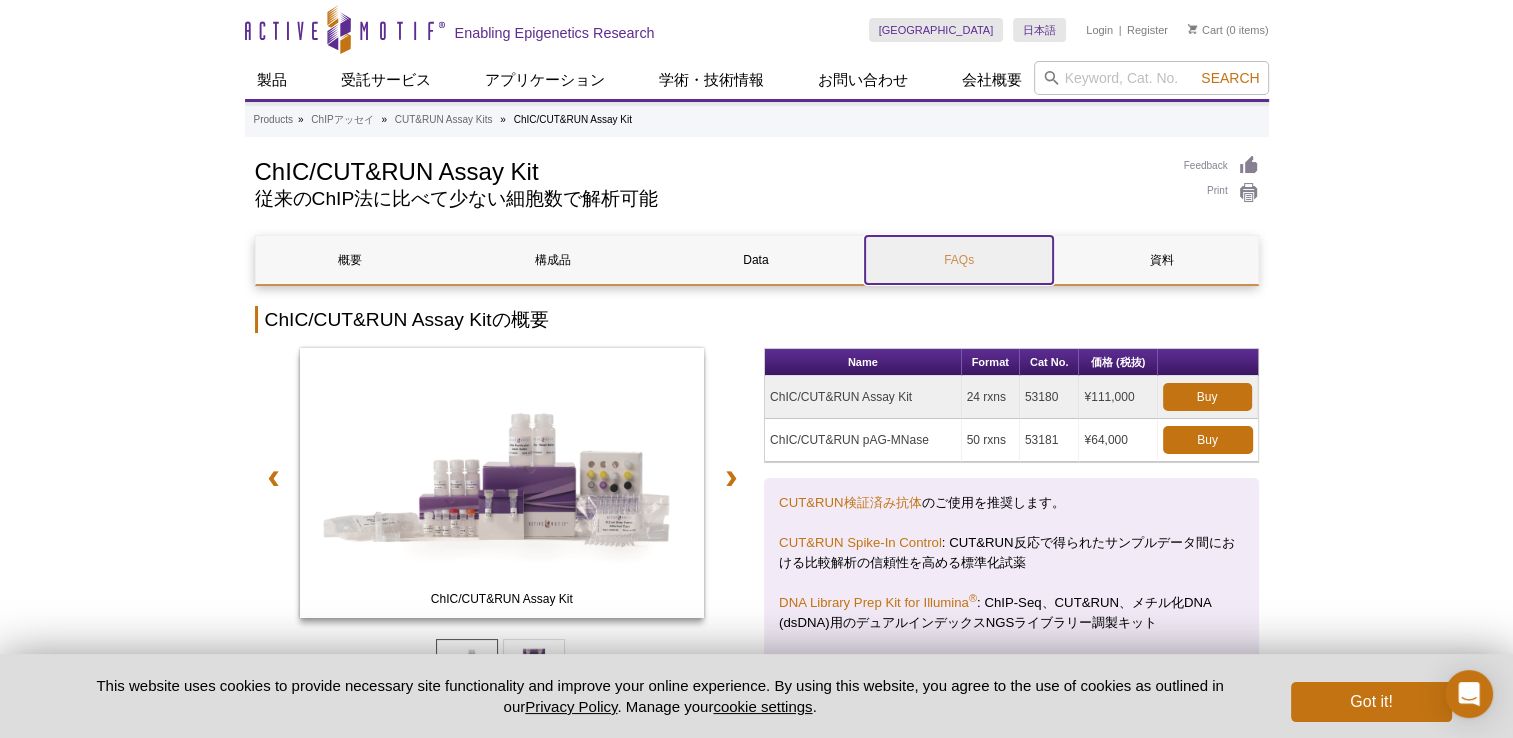 click on "FAQs" at bounding box center (959, 260) 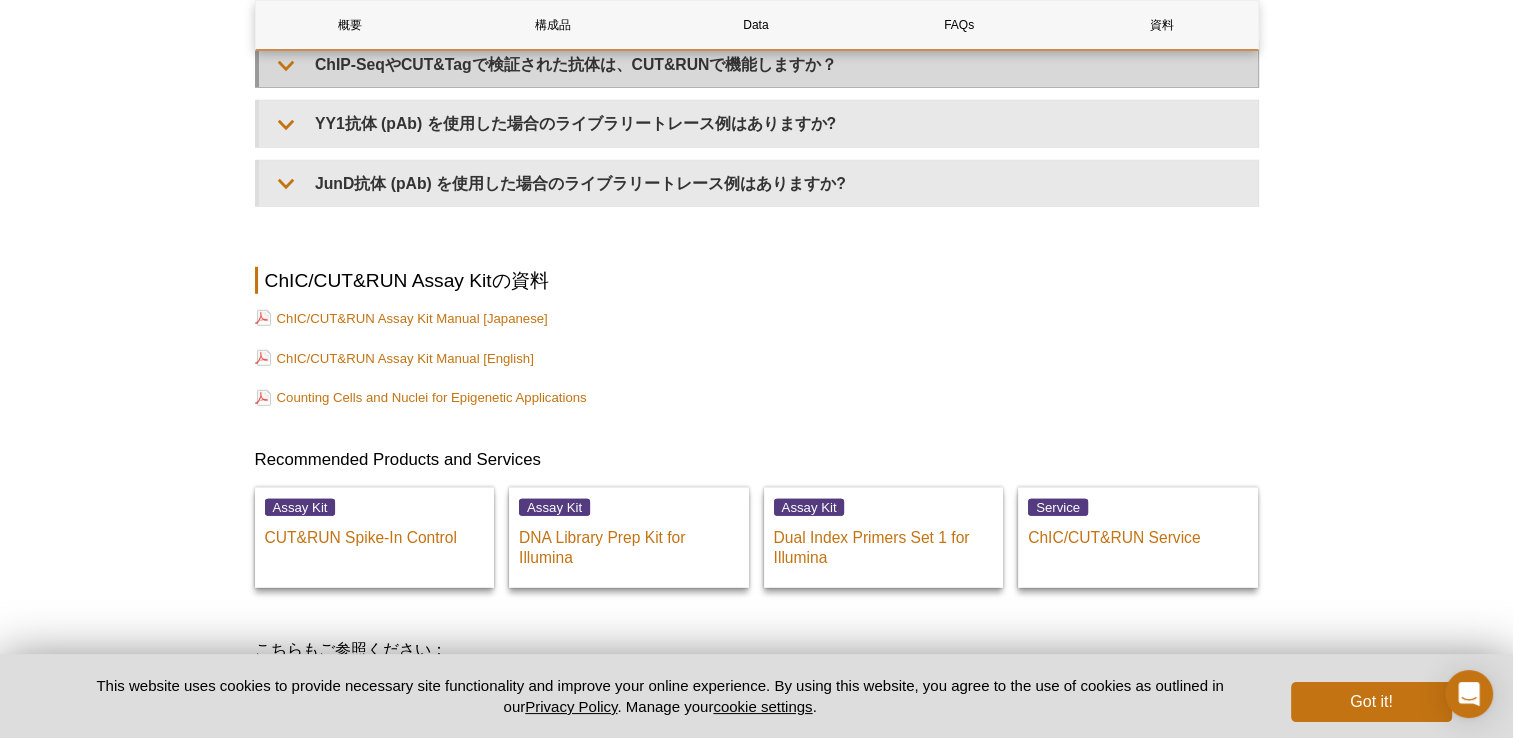 scroll, scrollTop: 5884, scrollLeft: 0, axis: vertical 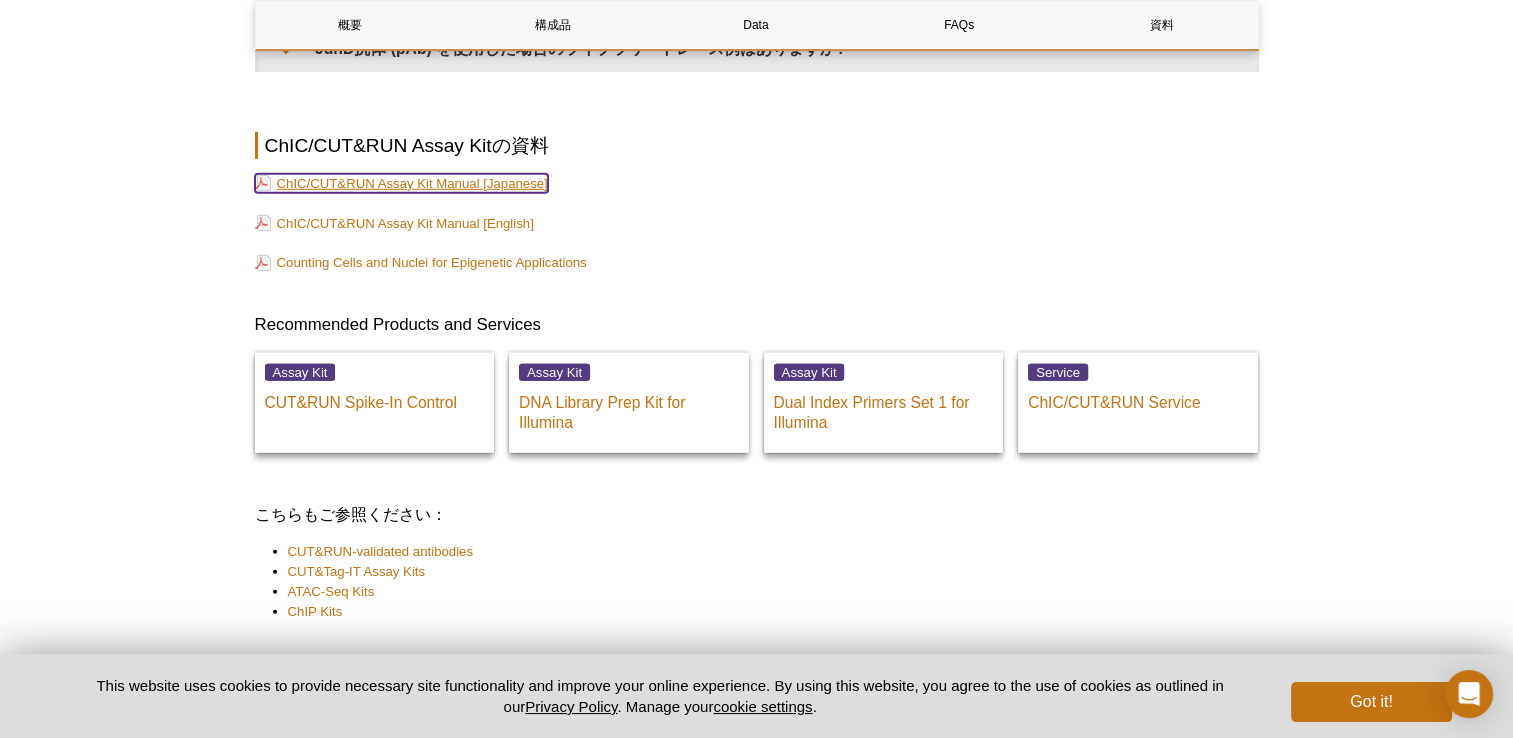 click on "ChIC/CUT&RUN Assay Kit Manual [Japanese]" at bounding box center (401, 183) 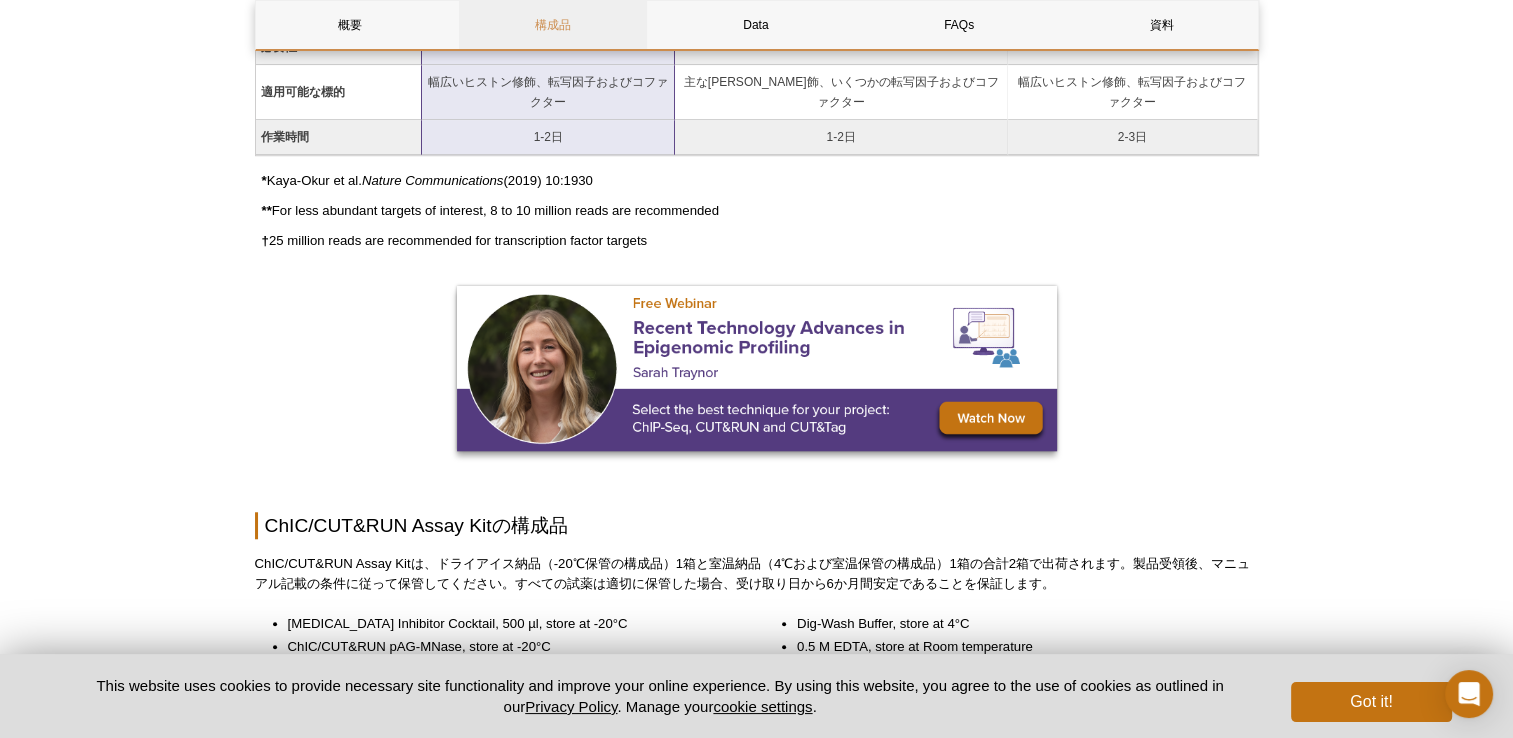 scroll, scrollTop: 1584, scrollLeft: 0, axis: vertical 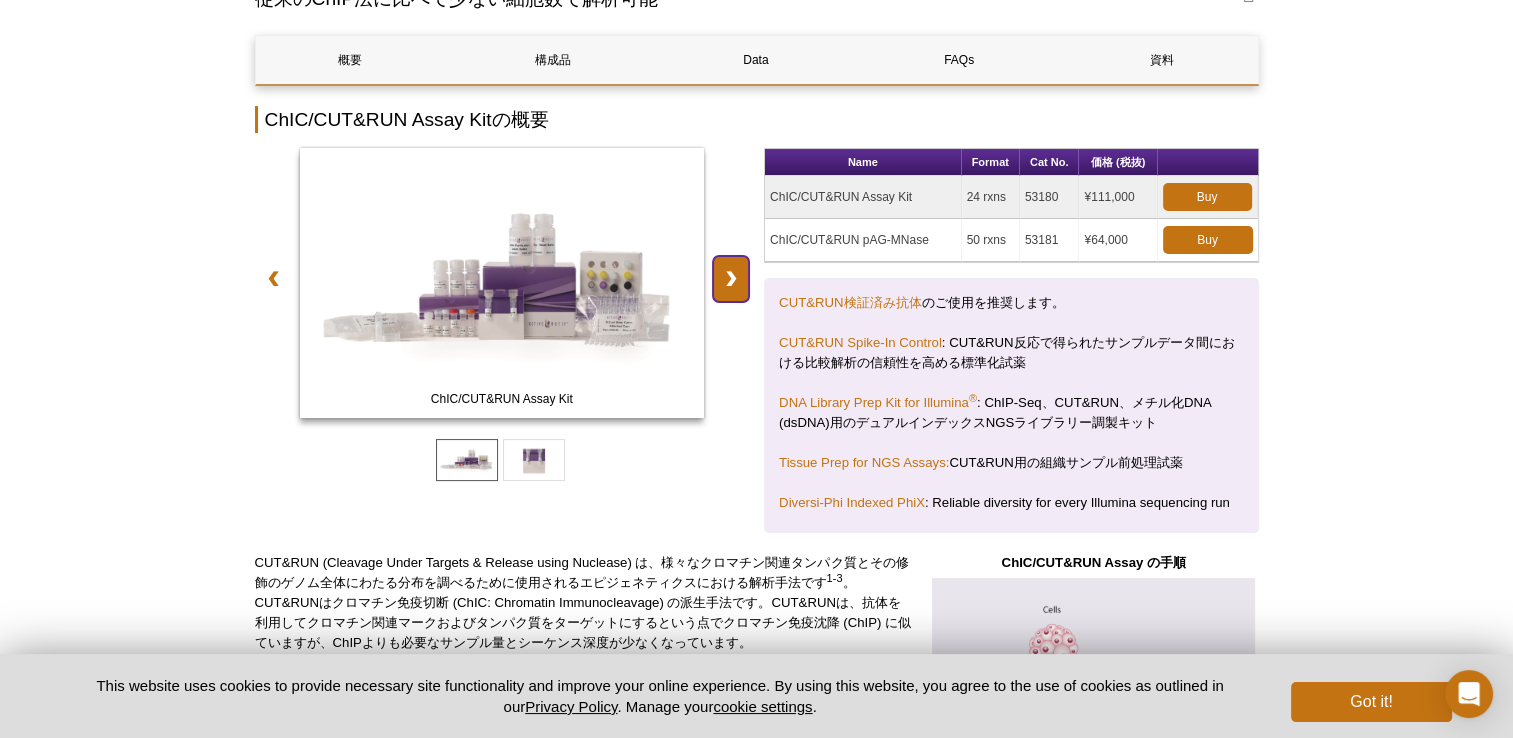 click on "❯" at bounding box center [731, 279] 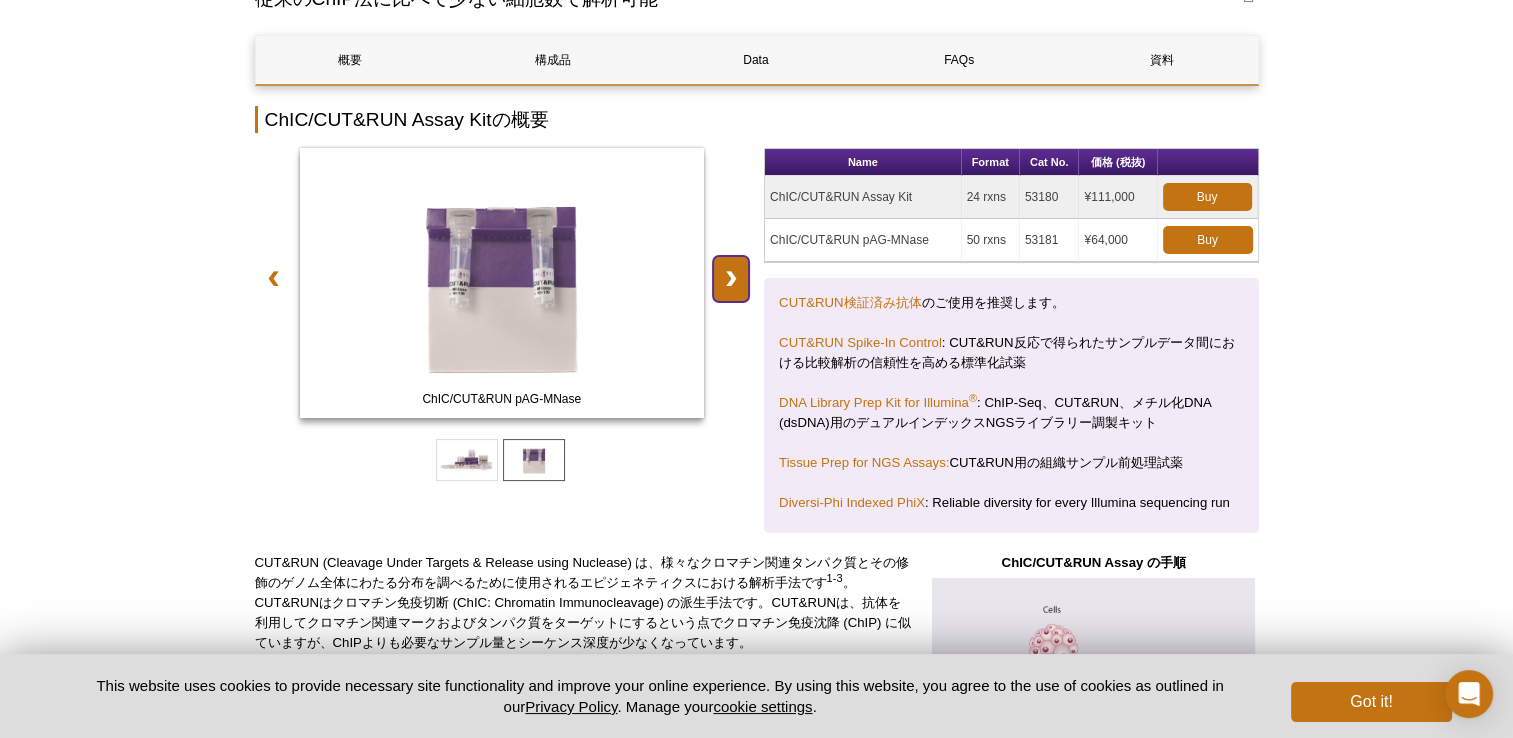 click on "❯" at bounding box center [731, 279] 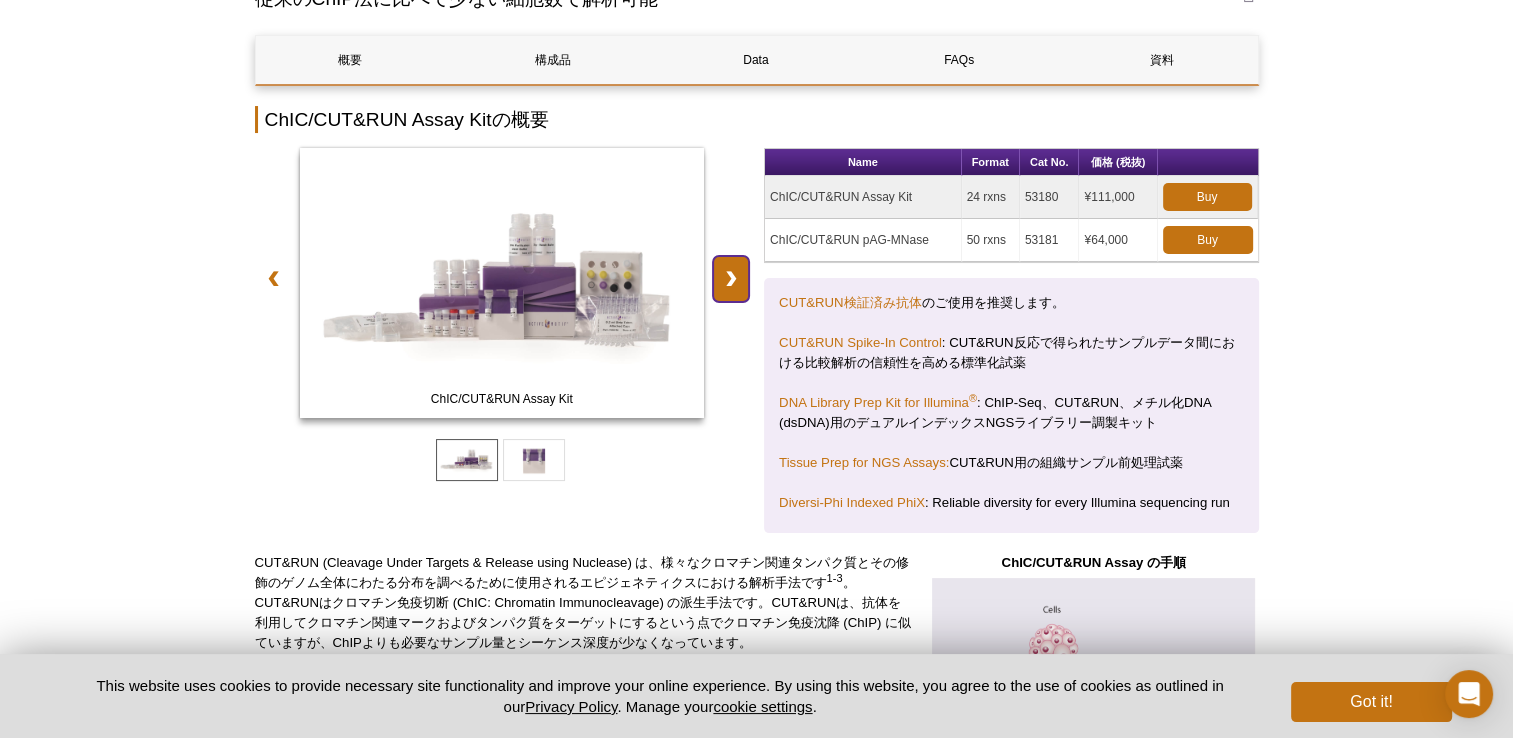 click on "❯" at bounding box center (731, 279) 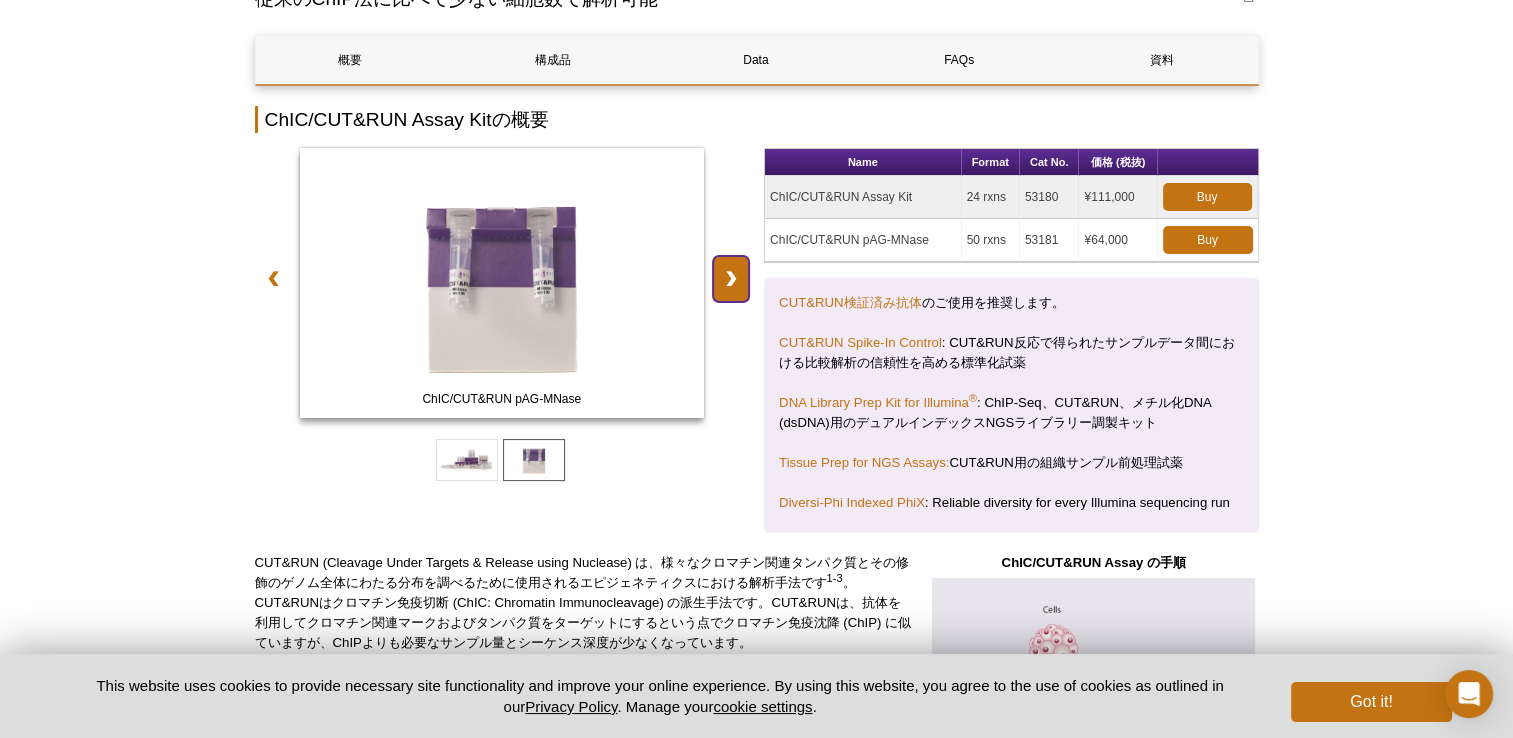 click on "❯" at bounding box center [731, 279] 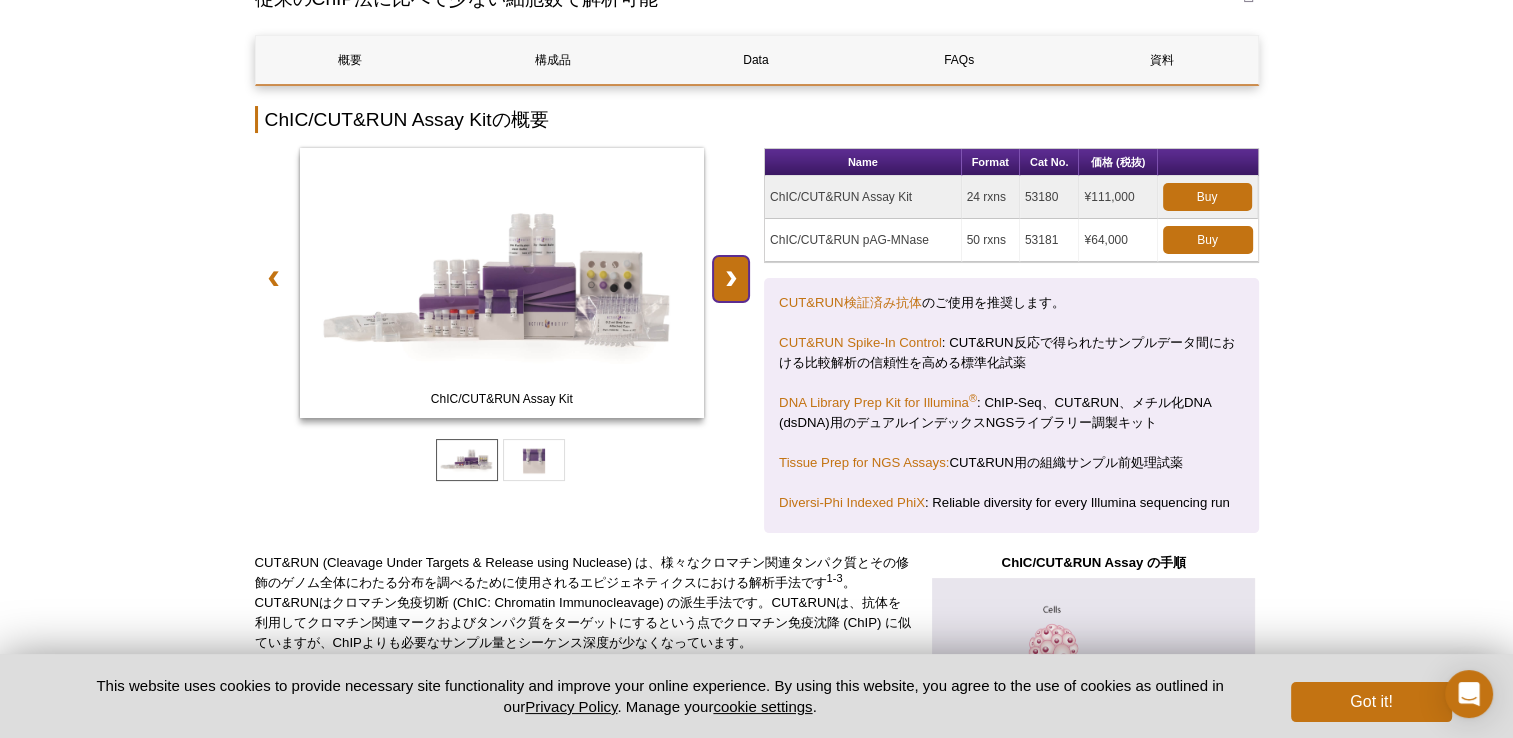 click on "❯" at bounding box center (731, 279) 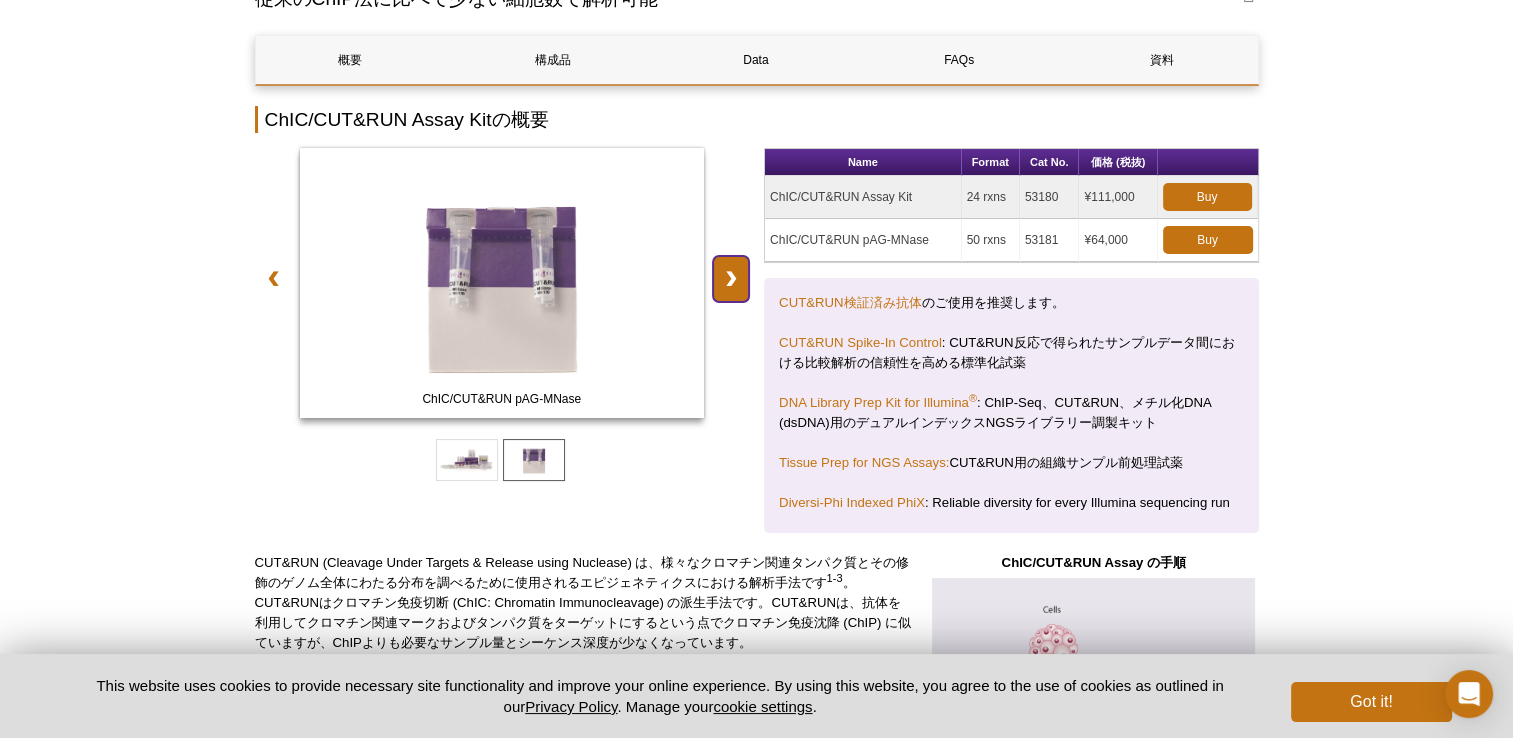 click on "❯" at bounding box center [731, 279] 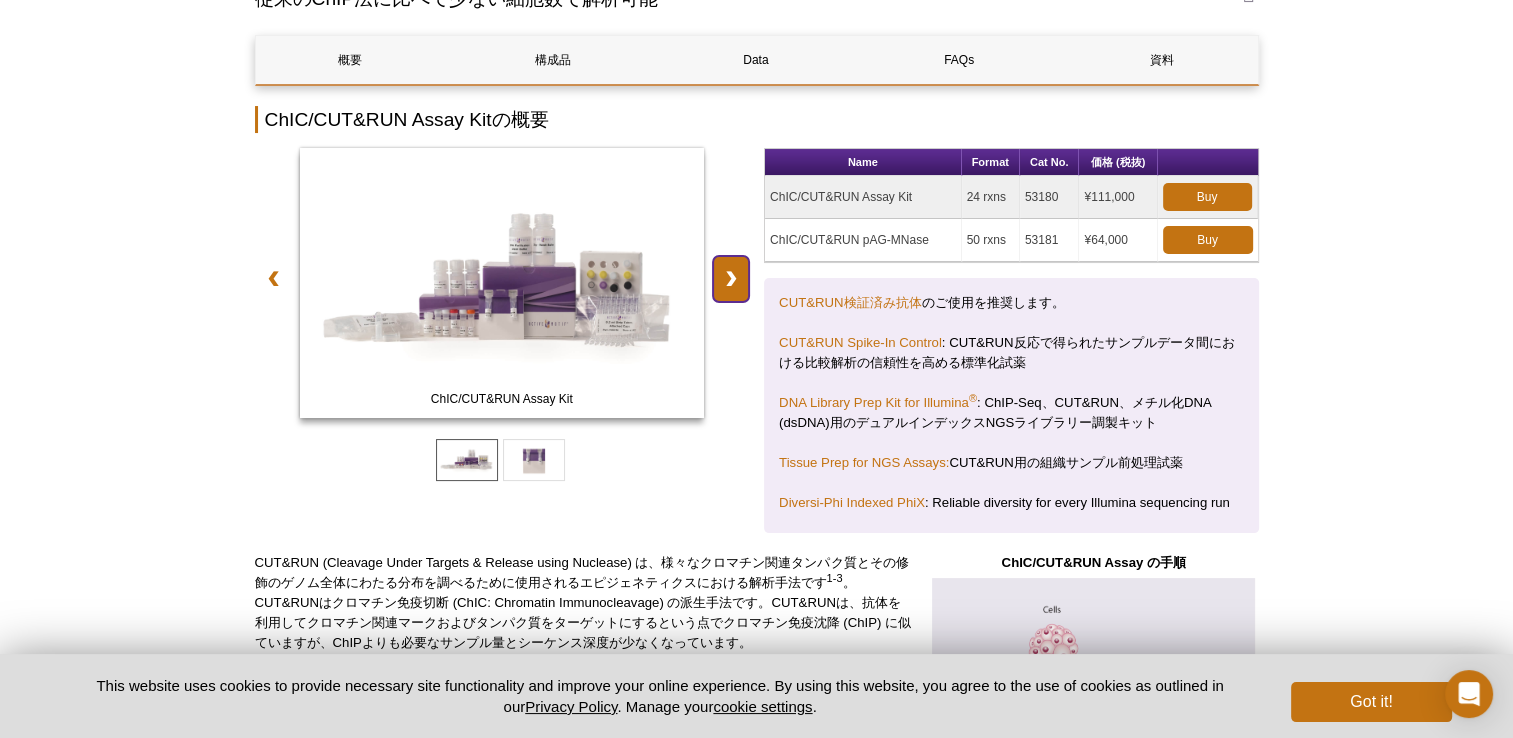 click on "❯" at bounding box center (731, 279) 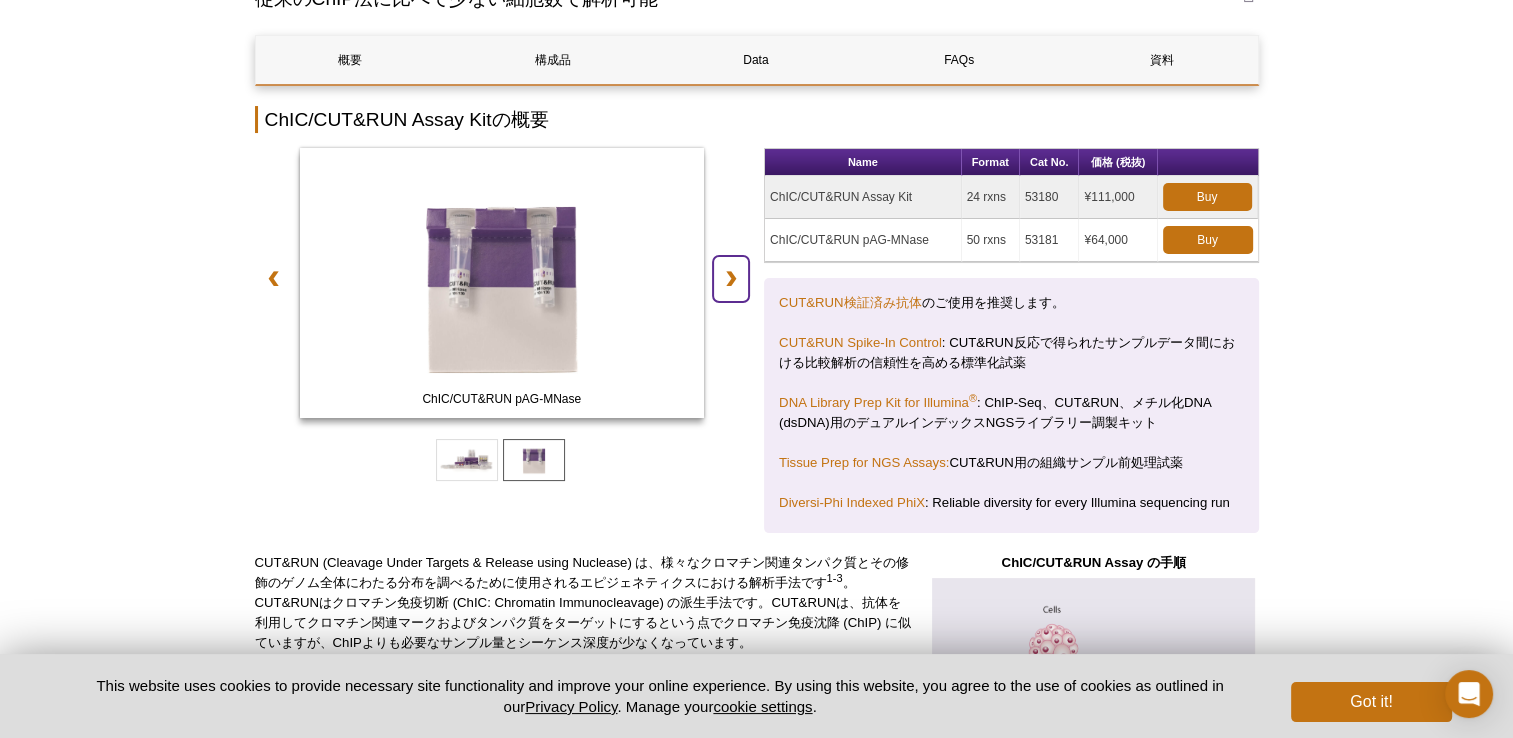 scroll, scrollTop: 0, scrollLeft: 0, axis: both 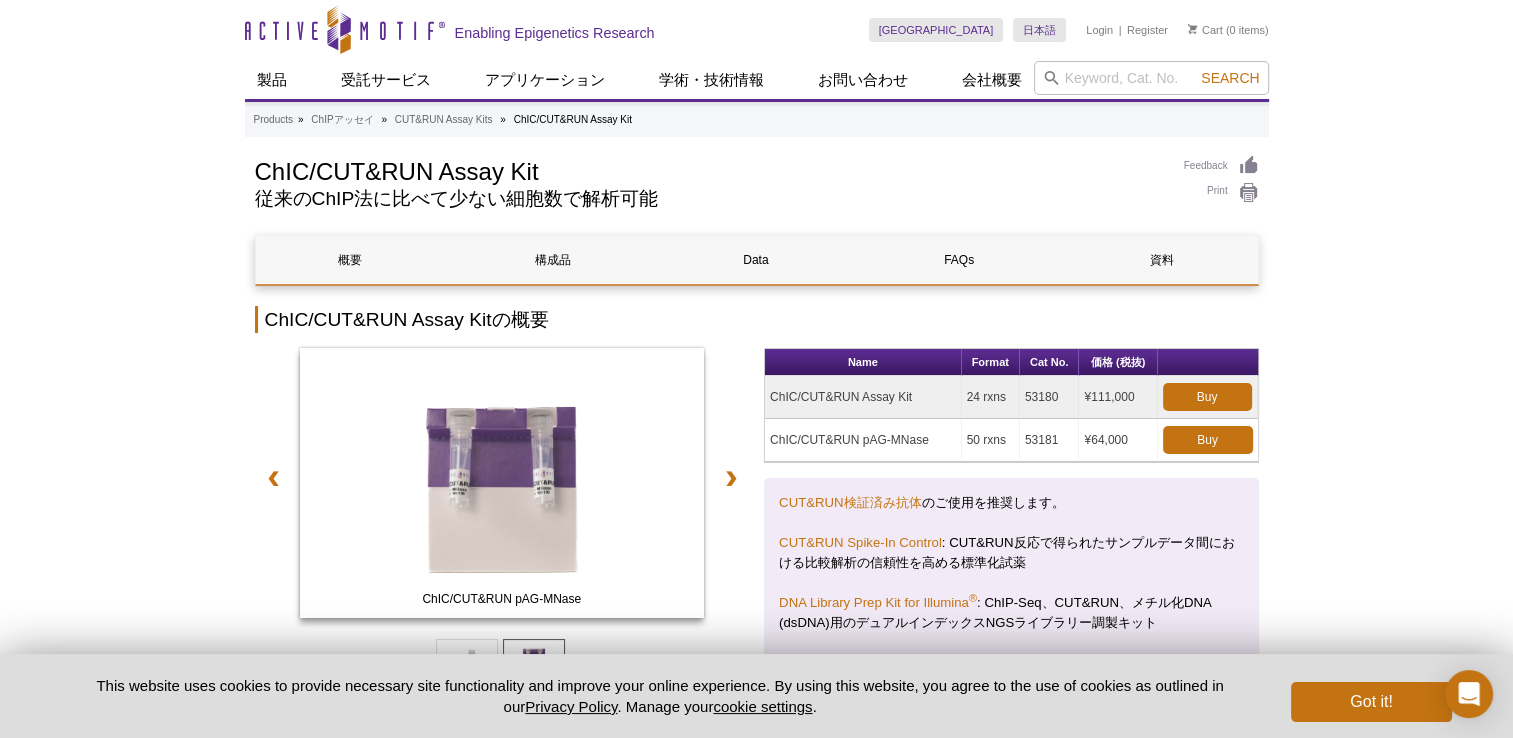 click on "ChIC/CUT&RUN Assay Kit" at bounding box center (709, 170) 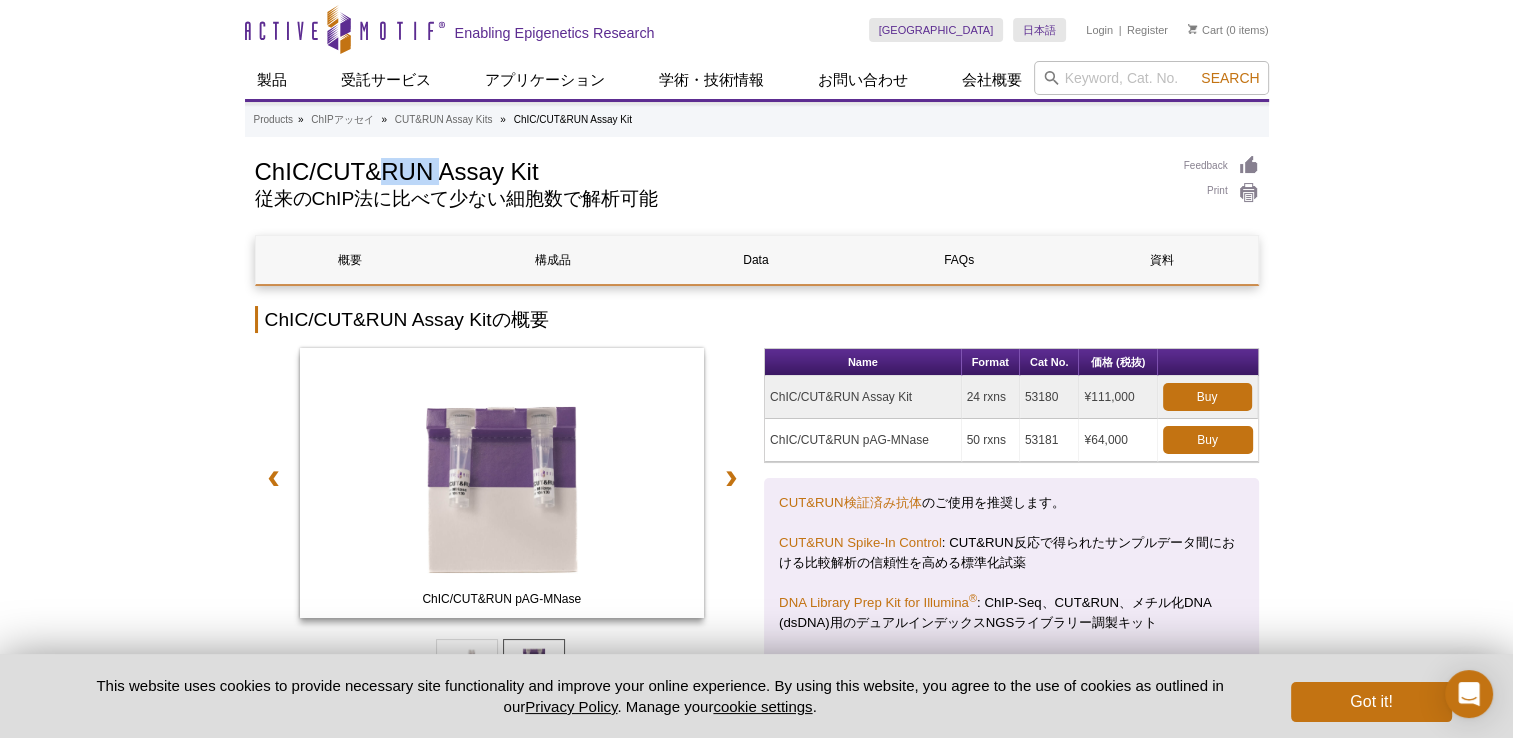 click on "ChIC/CUT&RUN Assay Kit" at bounding box center (709, 170) 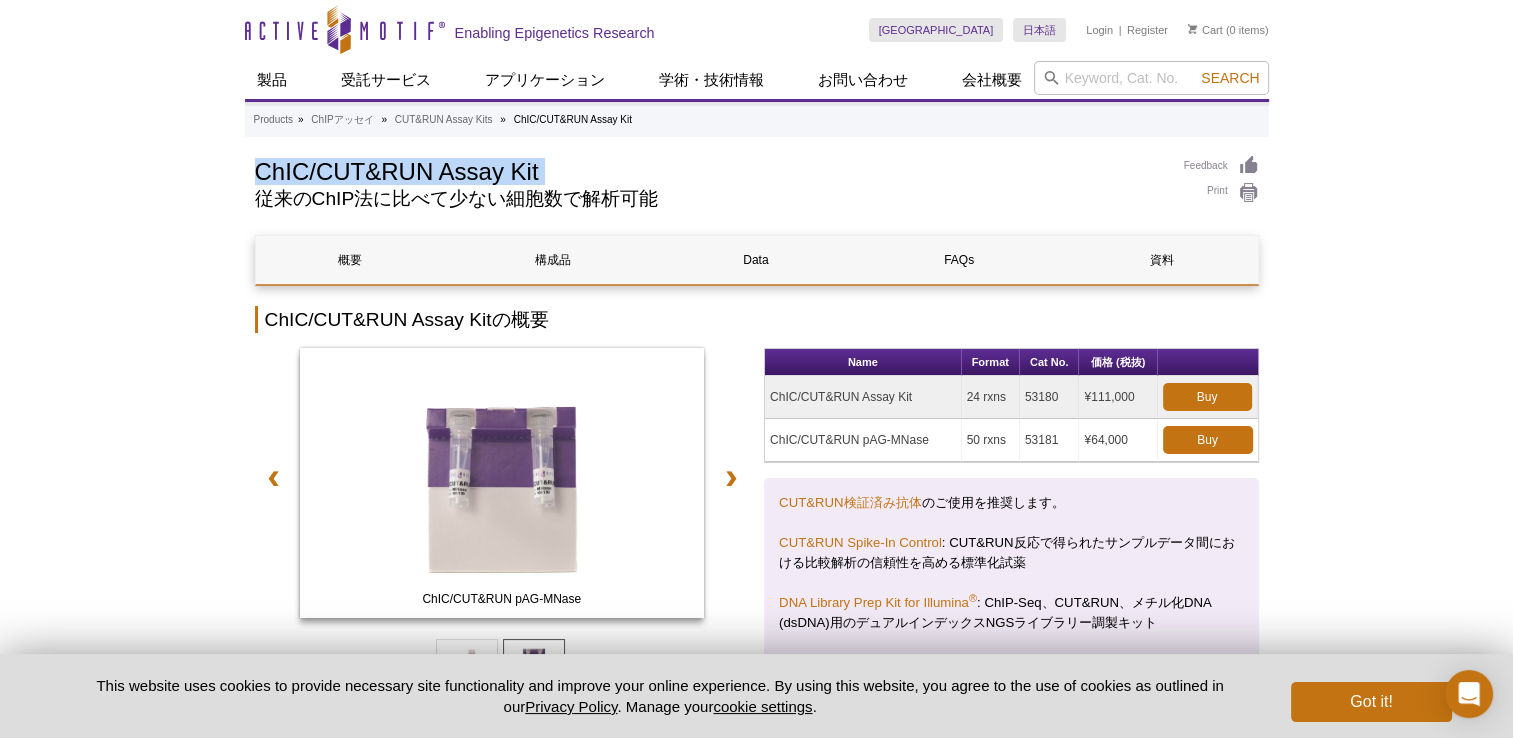 click on "ChIC/CUT&RUN Assay Kit" at bounding box center (709, 170) 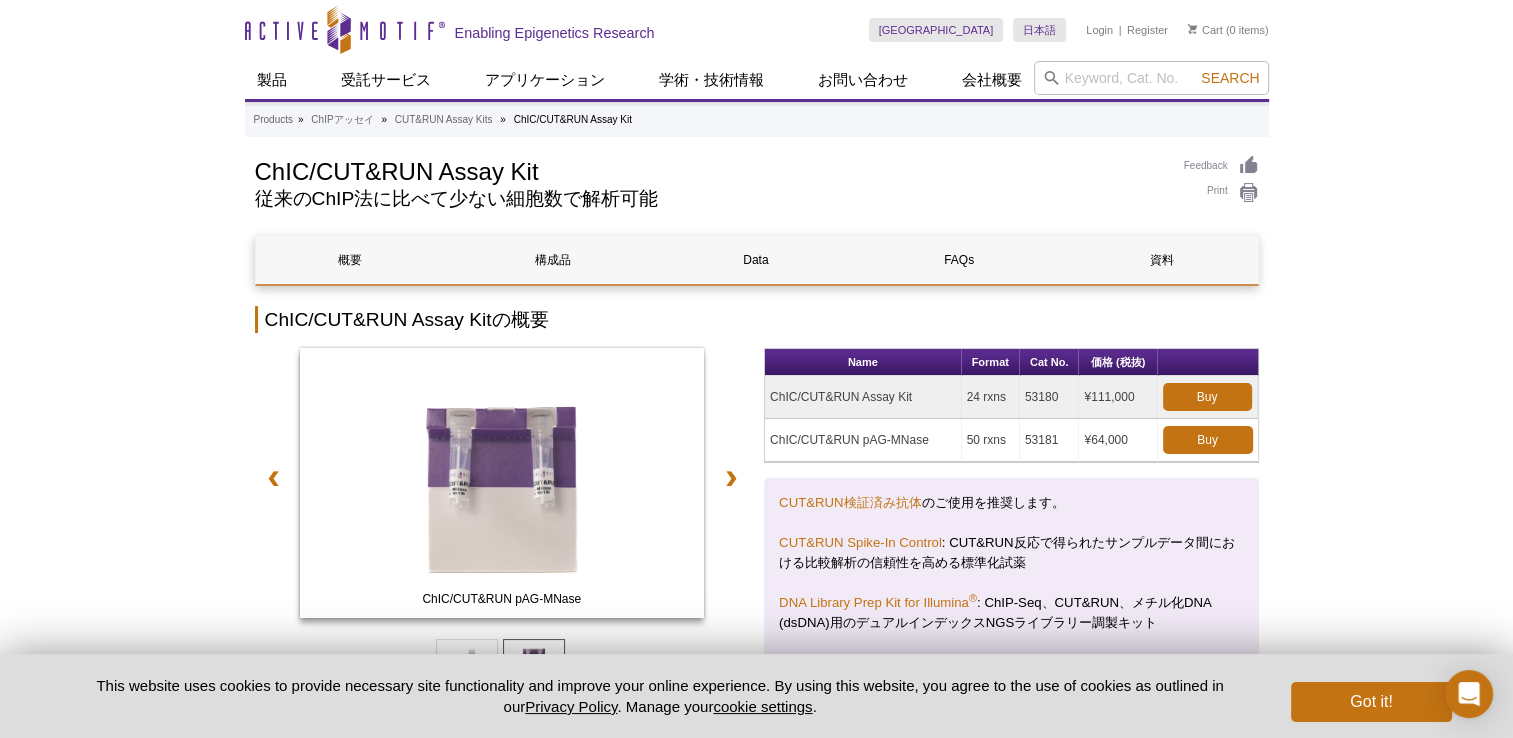 click on "Active Motif Logo
Enabling Epigenetics Research
0
Search
Skip to content
Active Motif Logo
Enabling Epigenetics Research
Japan
Australia
Austria
Belgium
Brazil
Canada
China" at bounding box center [756, 3925] 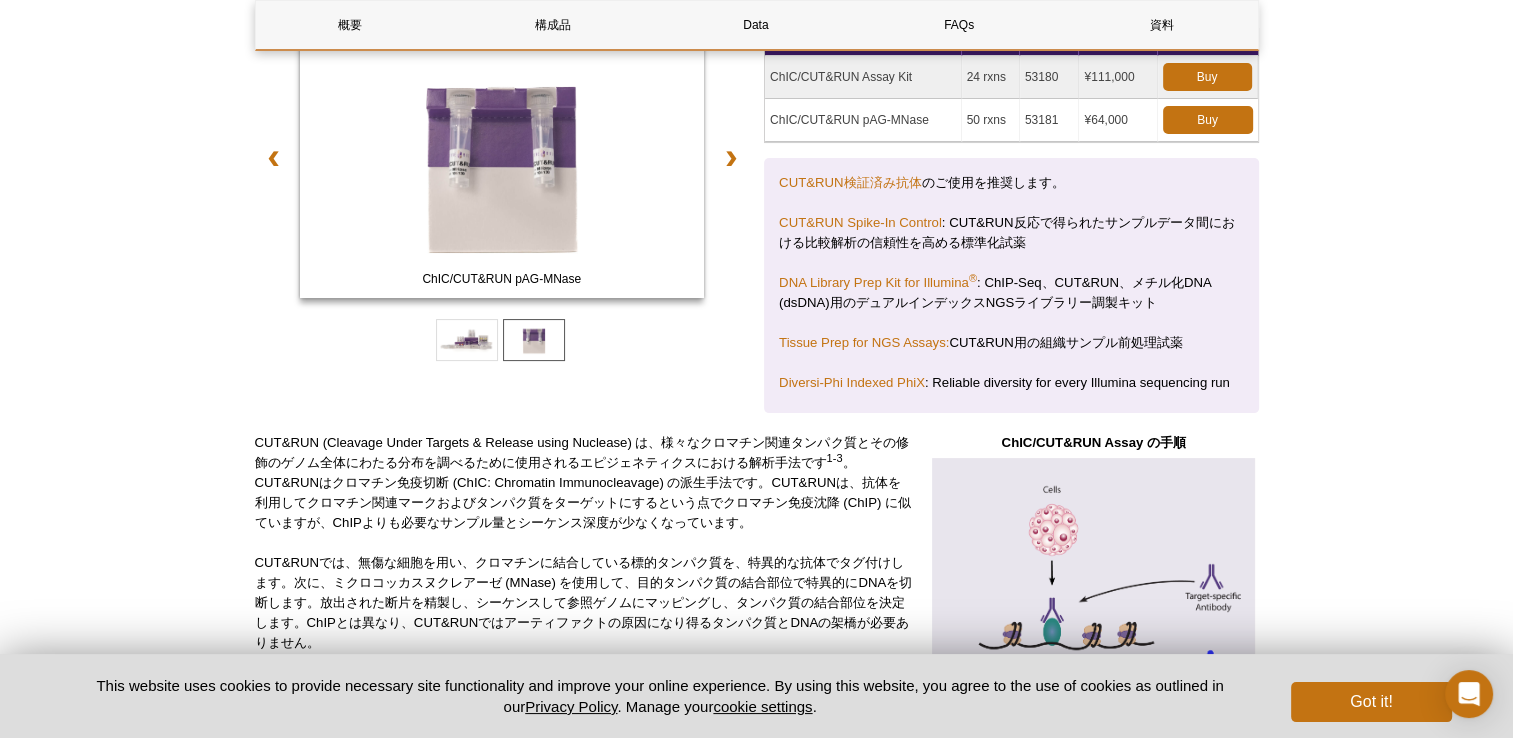 scroll, scrollTop: 200, scrollLeft: 0, axis: vertical 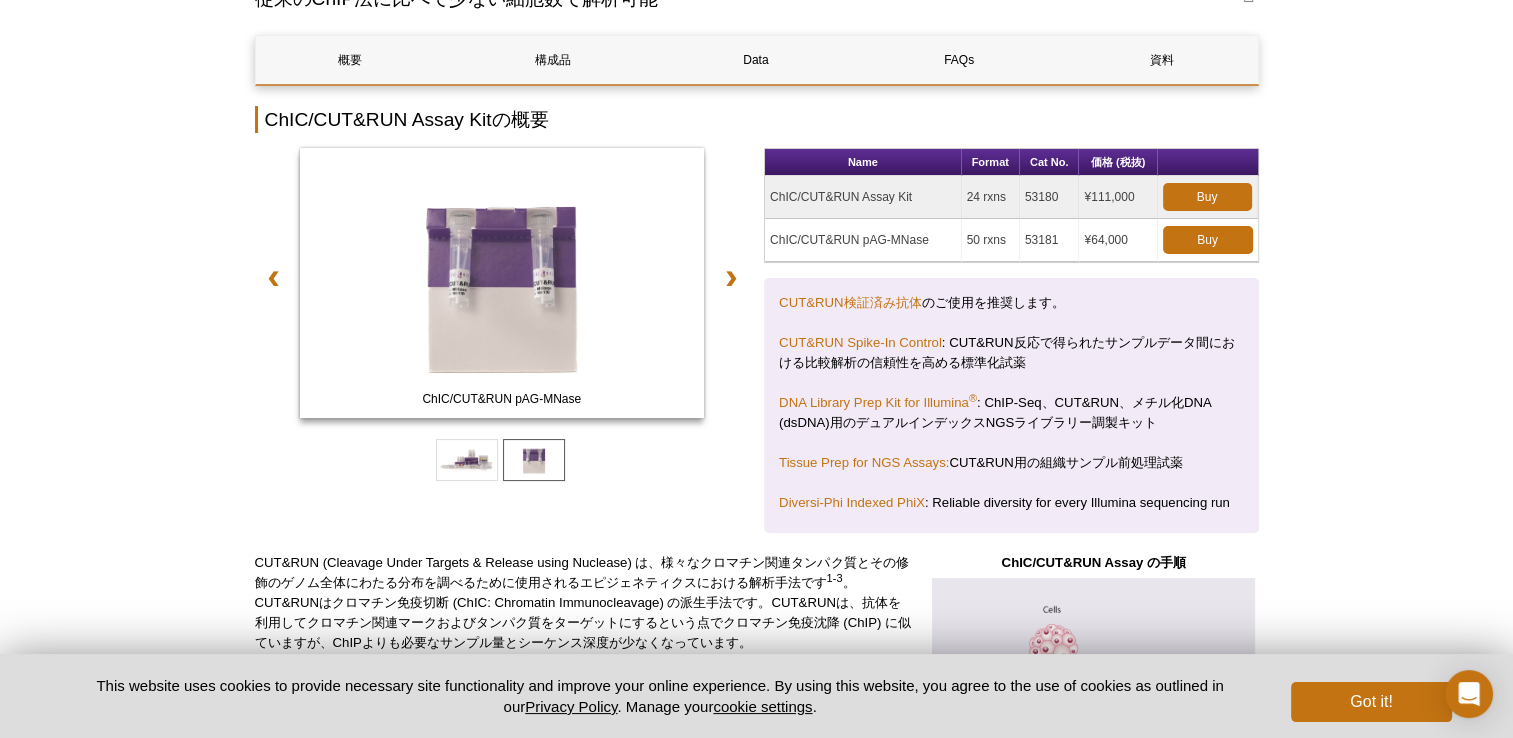 click on "53180" at bounding box center [1050, 197] 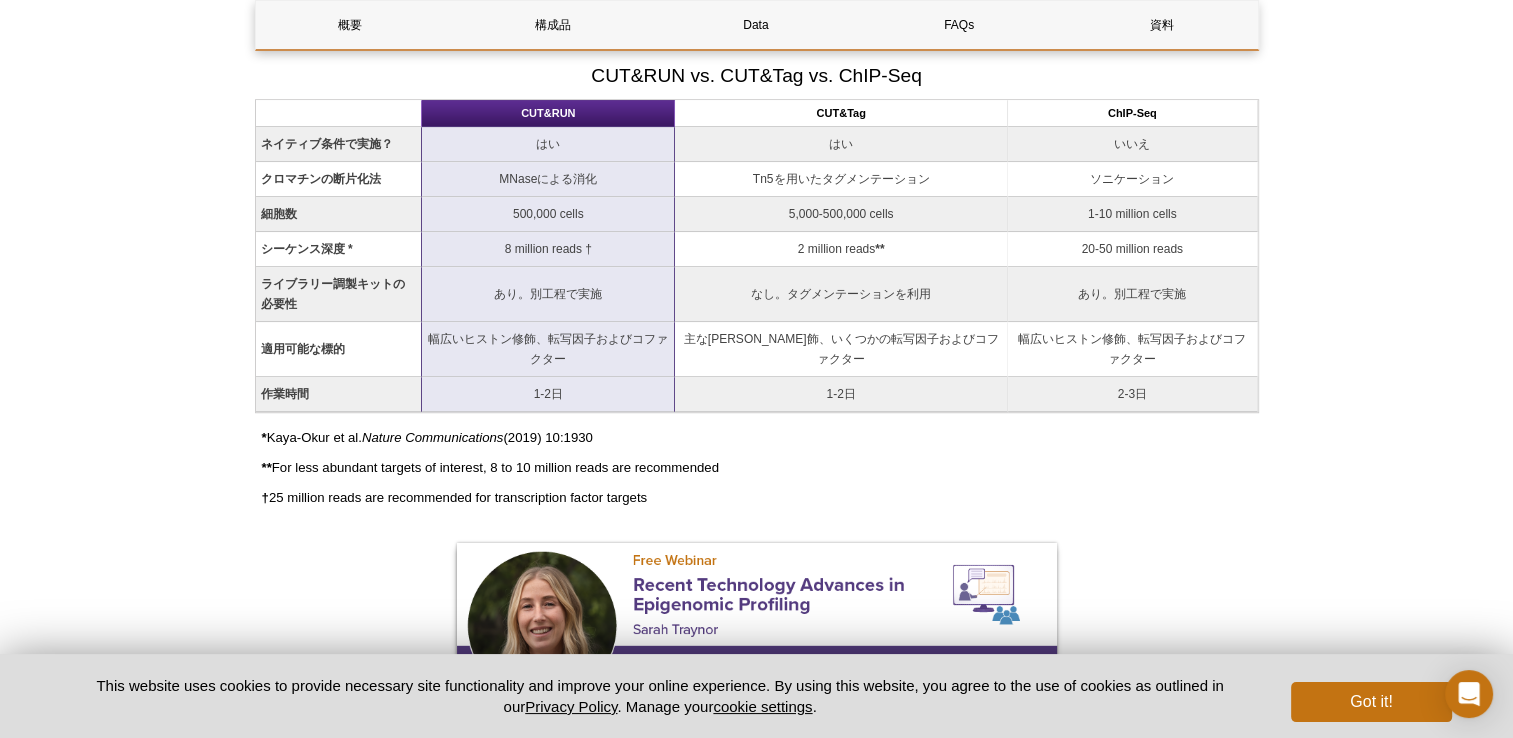 scroll, scrollTop: 1900, scrollLeft: 0, axis: vertical 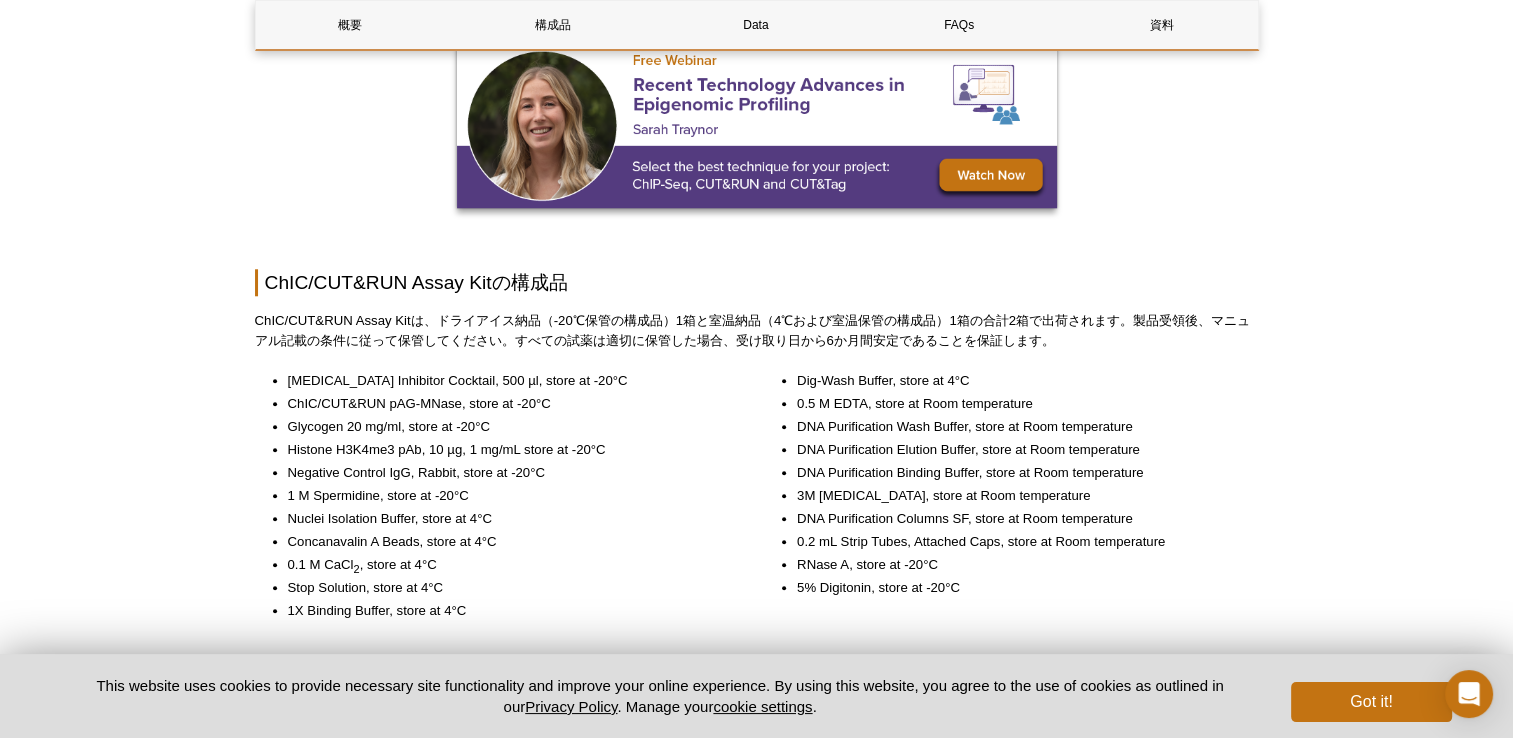 click on "概要
構成品
Data
FAQs
資料
ChIC/CUT&RUN Assay Kitの概要
ChIC/CUT&RUN Assay Kit
ChIC/CUT&RUN pAG-MNase
❮   ❯
Name
Format
Cat No.
価格 (税抜)
ChIC/CUT&RUN Assay Kit
24 rxns
53180
¥111,000
Buy
53181           Buy" at bounding box center [757, 2013] 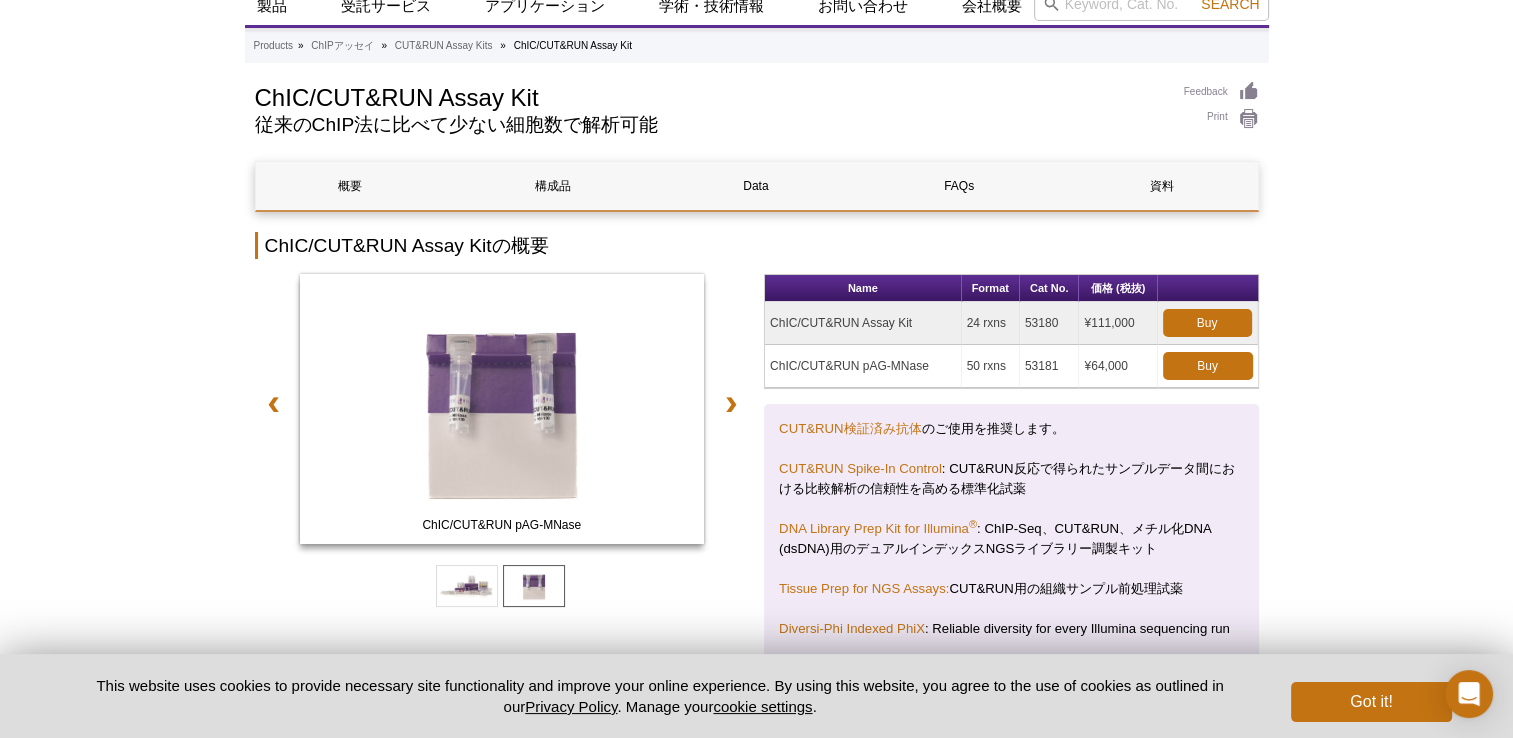 scroll, scrollTop: 0, scrollLeft: 0, axis: both 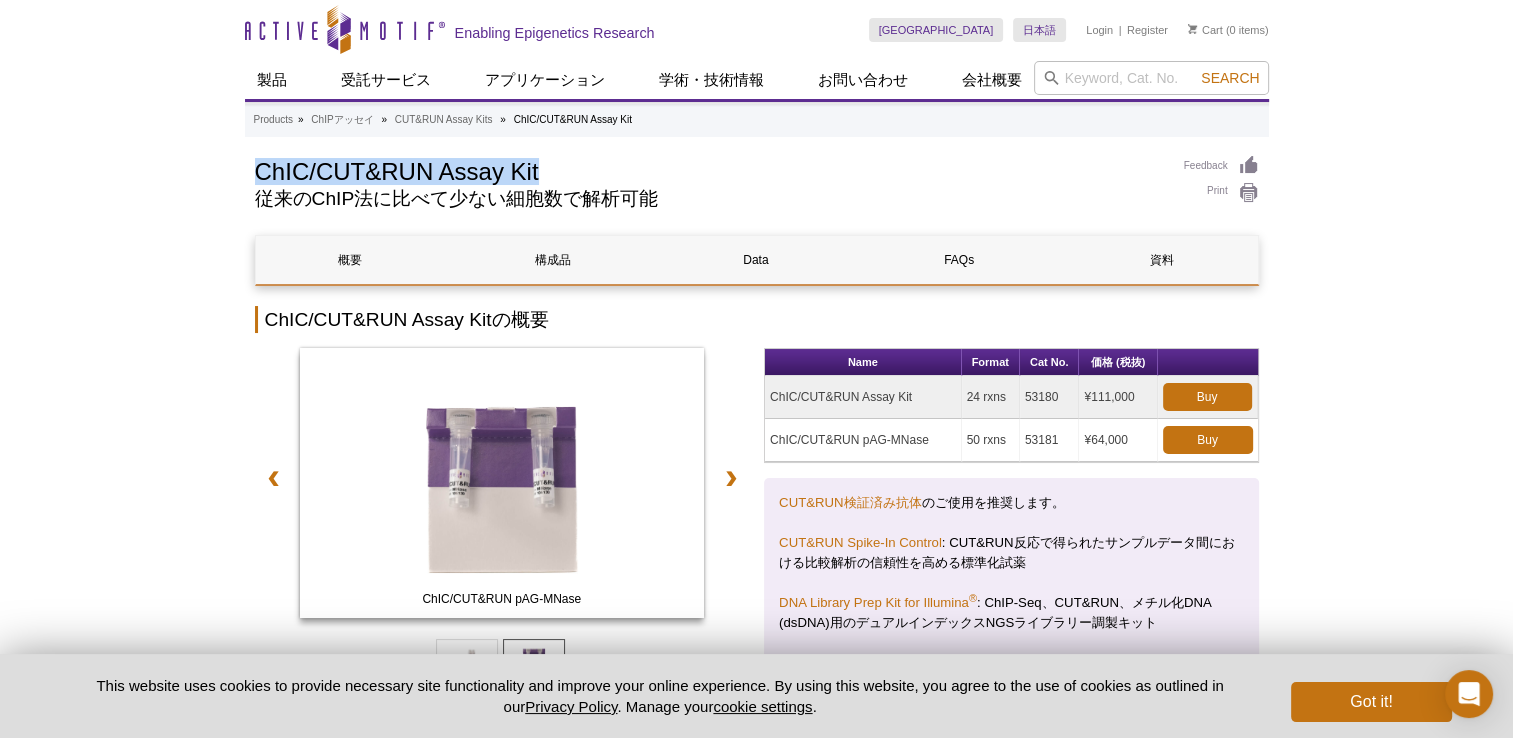 copy on "ChIC/CUT&RUN Assay Kit" 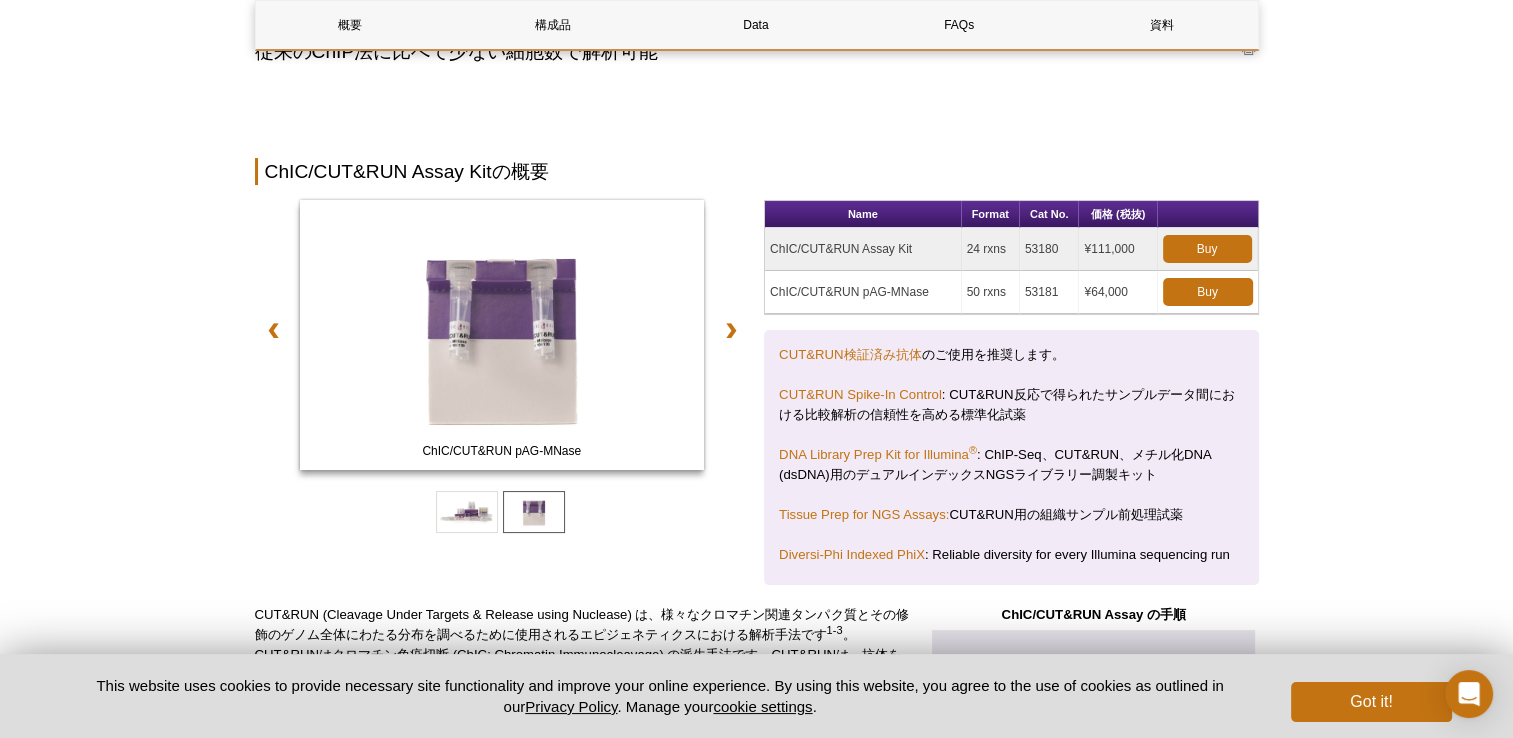 scroll, scrollTop: 300, scrollLeft: 0, axis: vertical 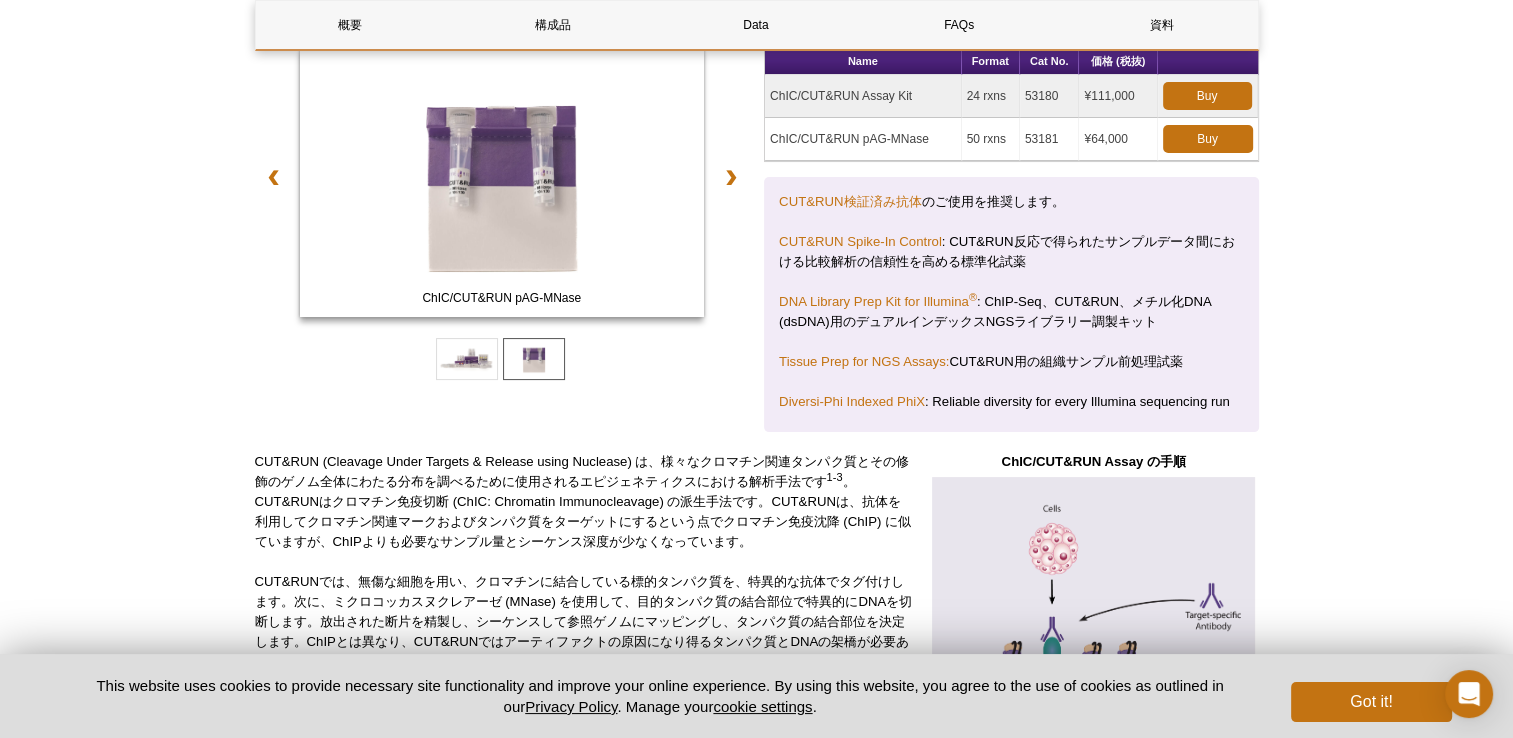 click on "24 rxns" at bounding box center [991, 96] 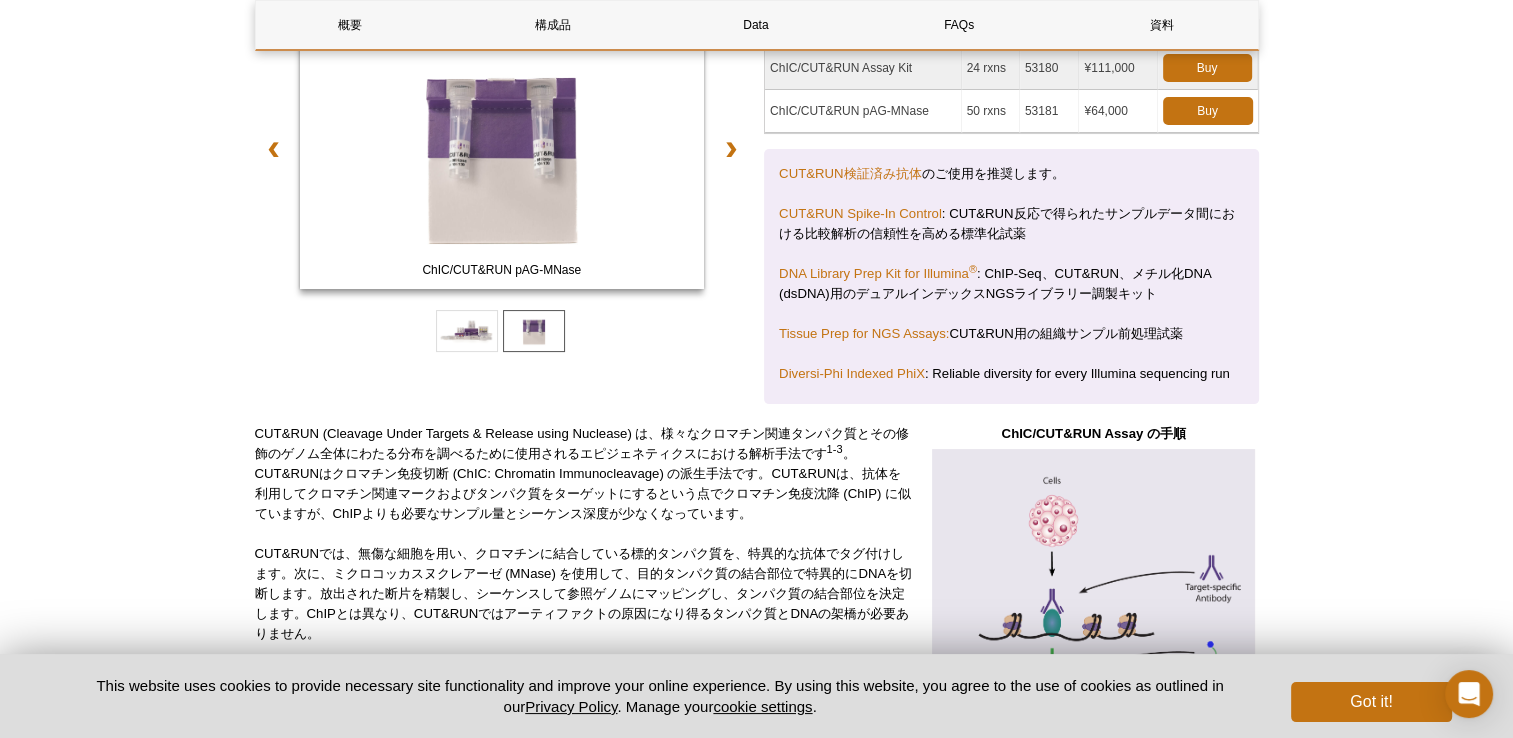 scroll, scrollTop: 200, scrollLeft: 0, axis: vertical 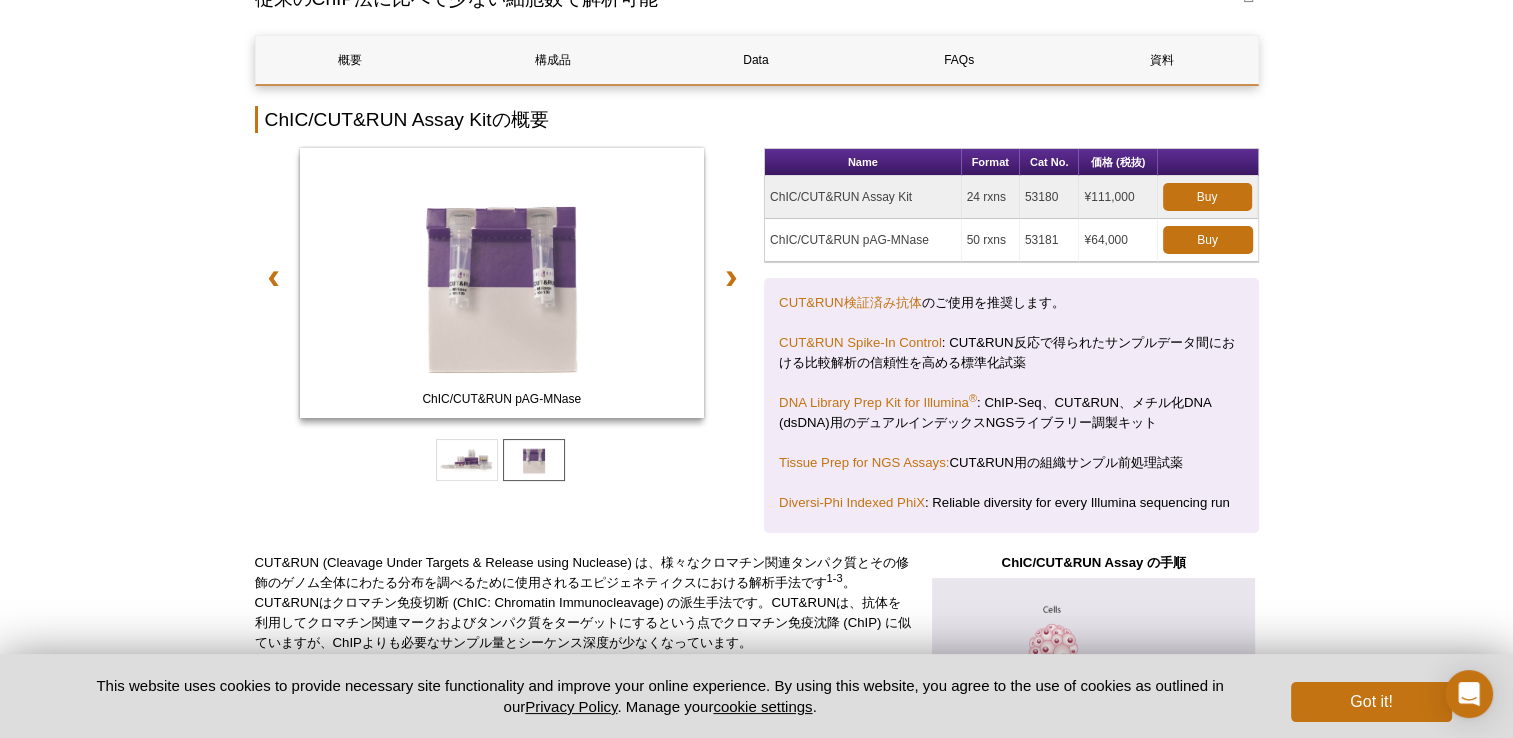 click on "24 rxns" at bounding box center [991, 197] 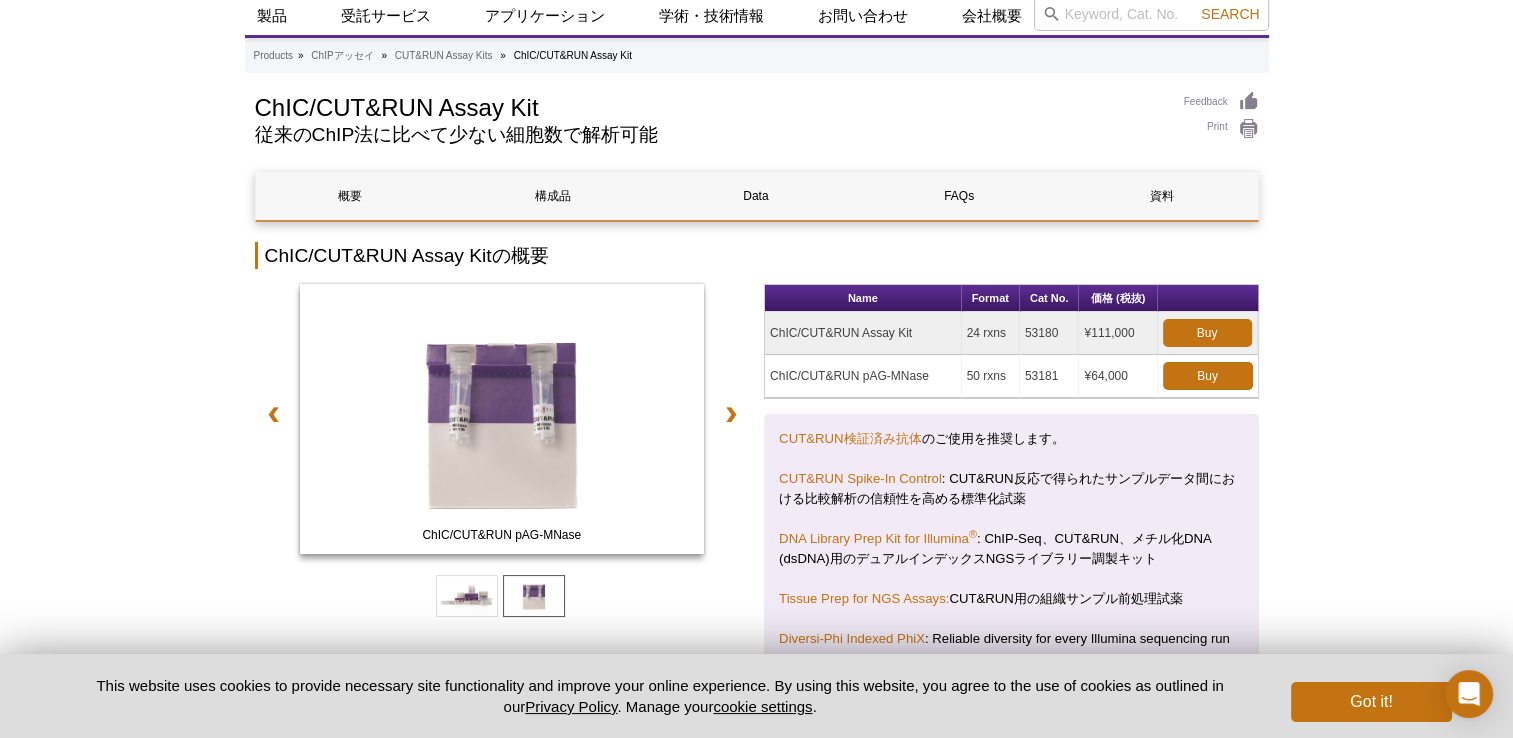 scroll, scrollTop: 100, scrollLeft: 0, axis: vertical 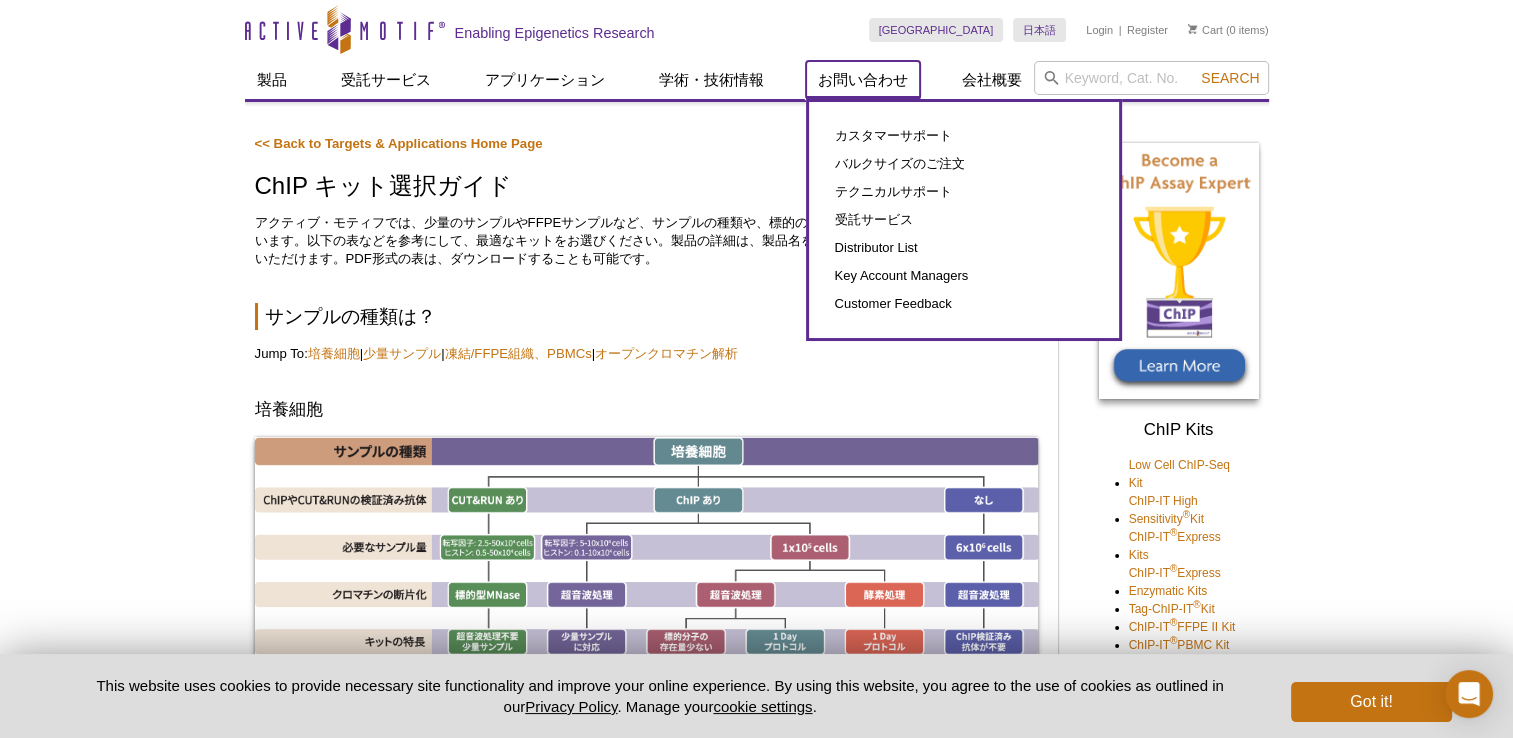 click on "お問い合わせ" at bounding box center [863, 80] 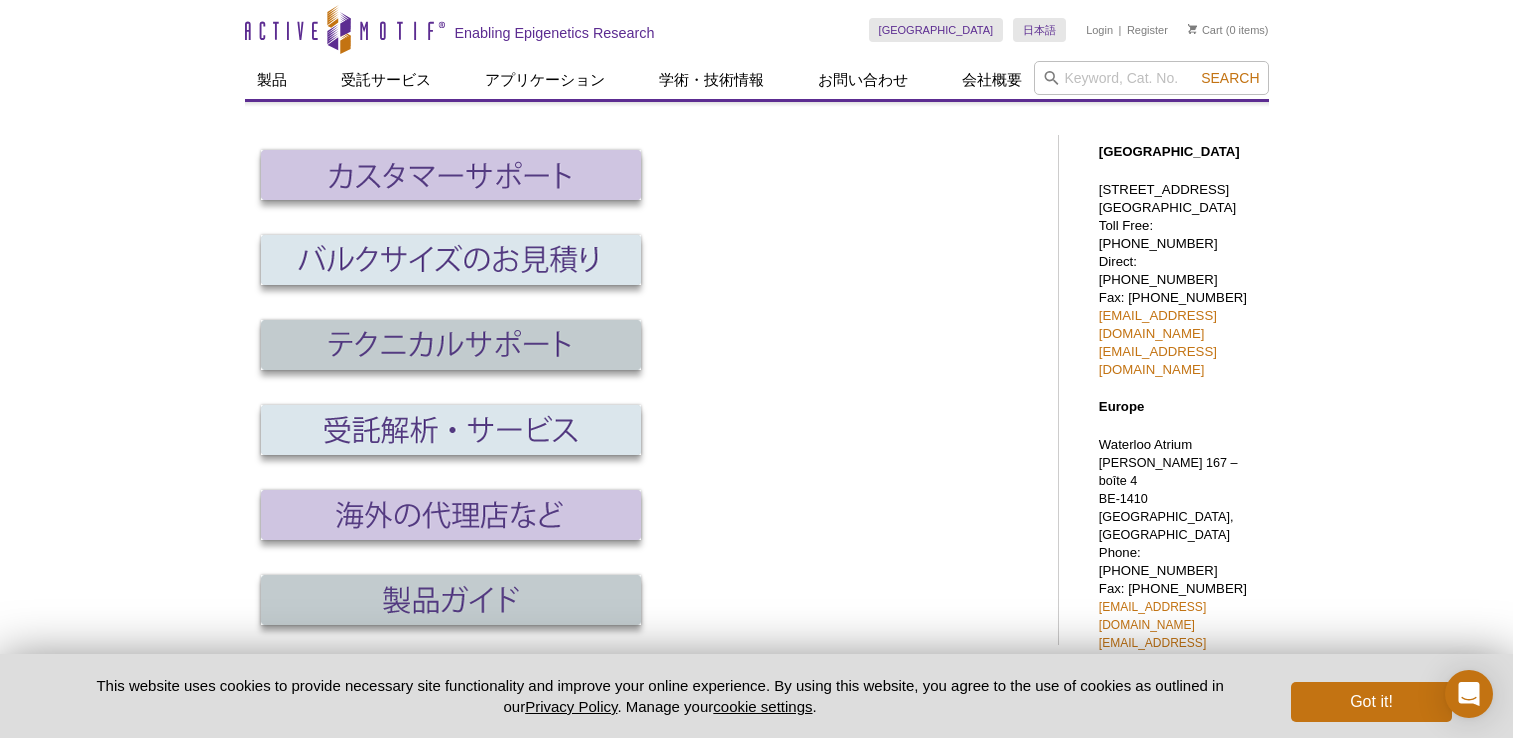 scroll, scrollTop: 0, scrollLeft: 0, axis: both 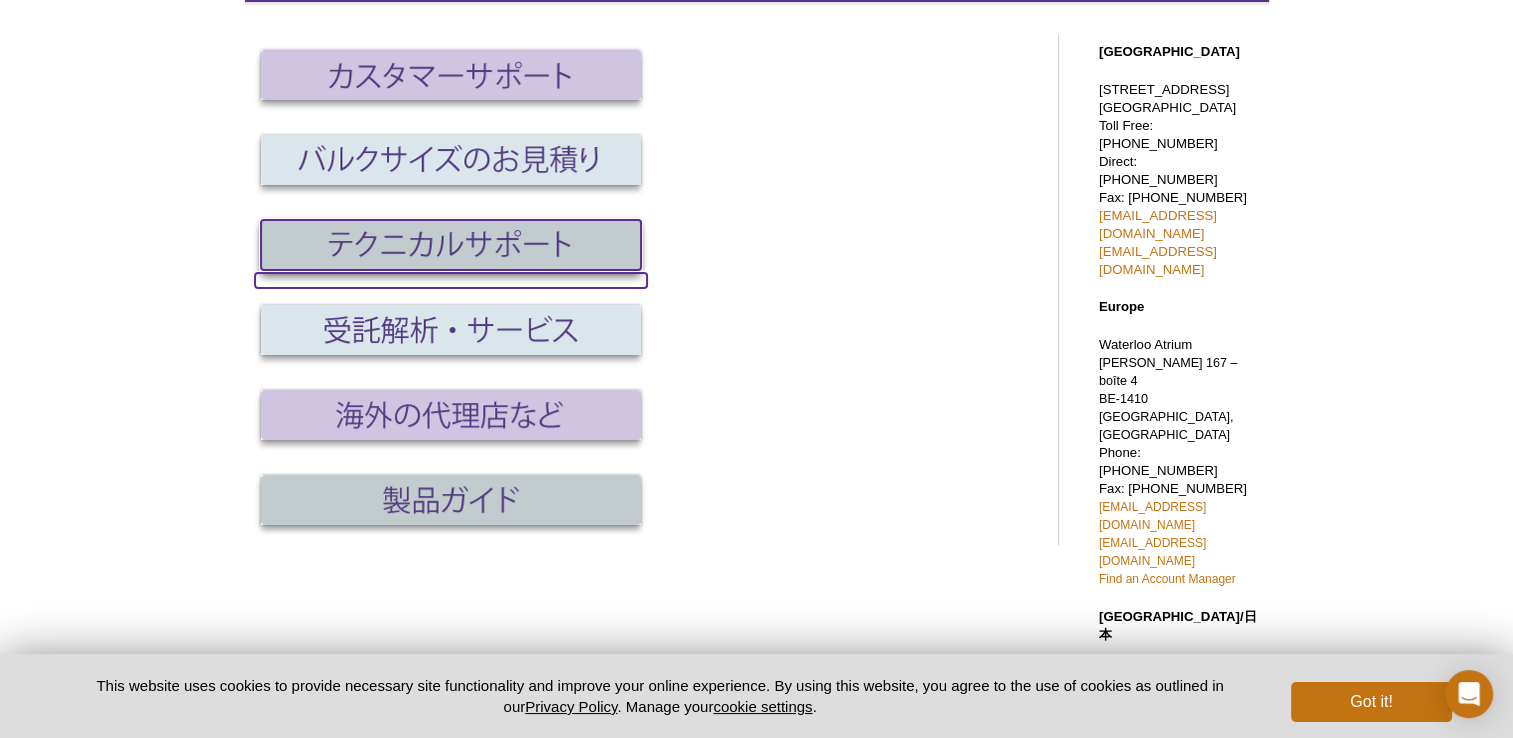 drag, startPoint x: 516, startPoint y: 238, endPoint x: 532, endPoint y: 245, distance: 17.464249 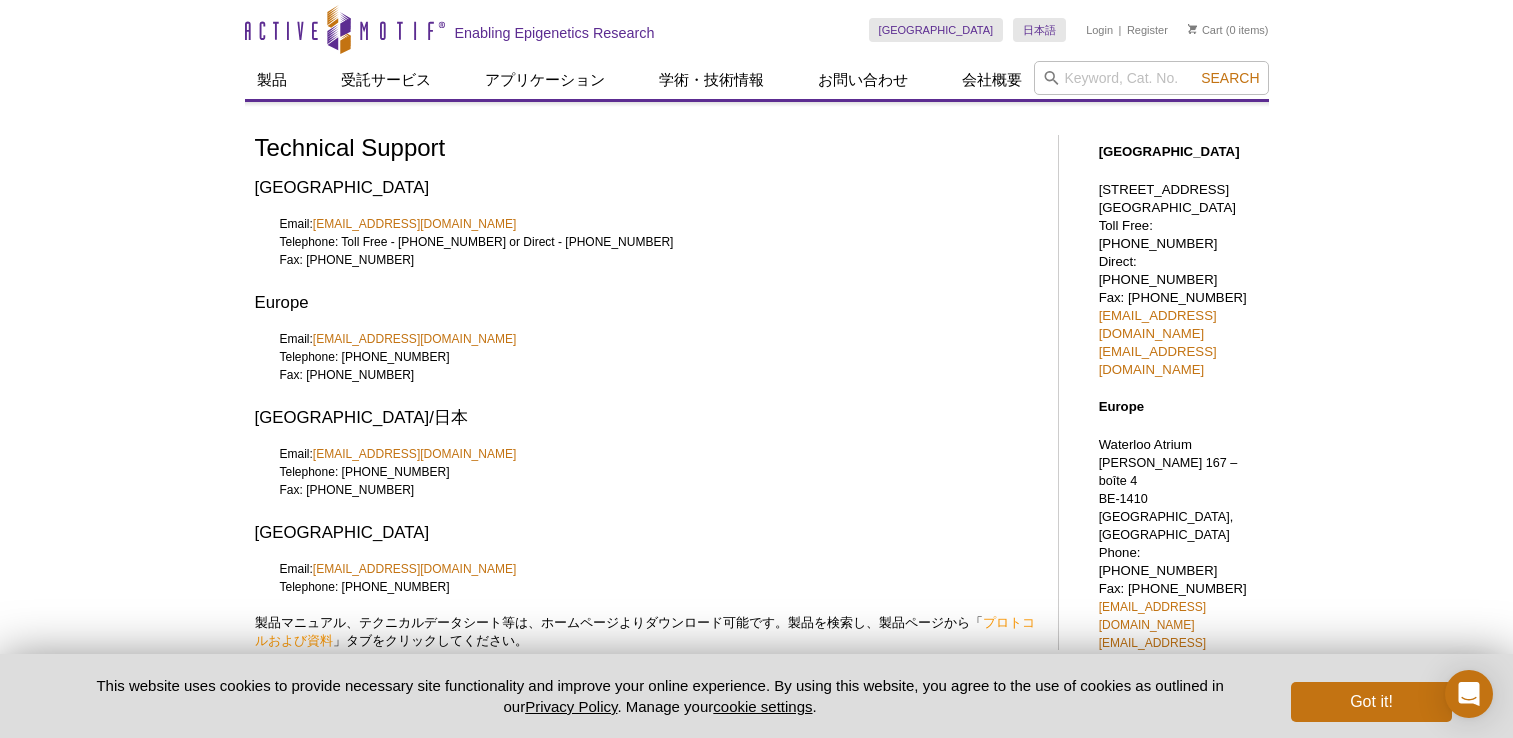 scroll, scrollTop: 0, scrollLeft: 0, axis: both 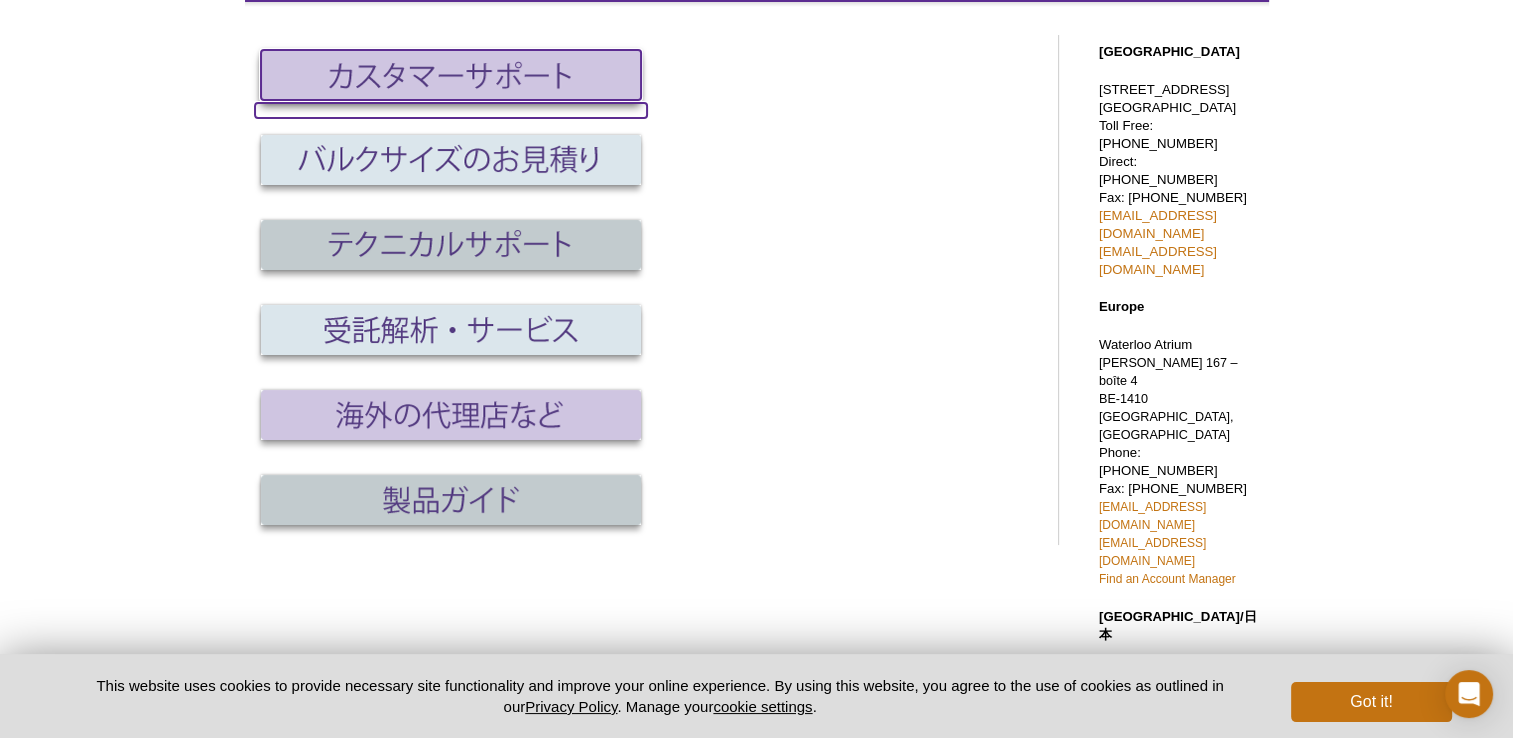 click at bounding box center [451, 75] 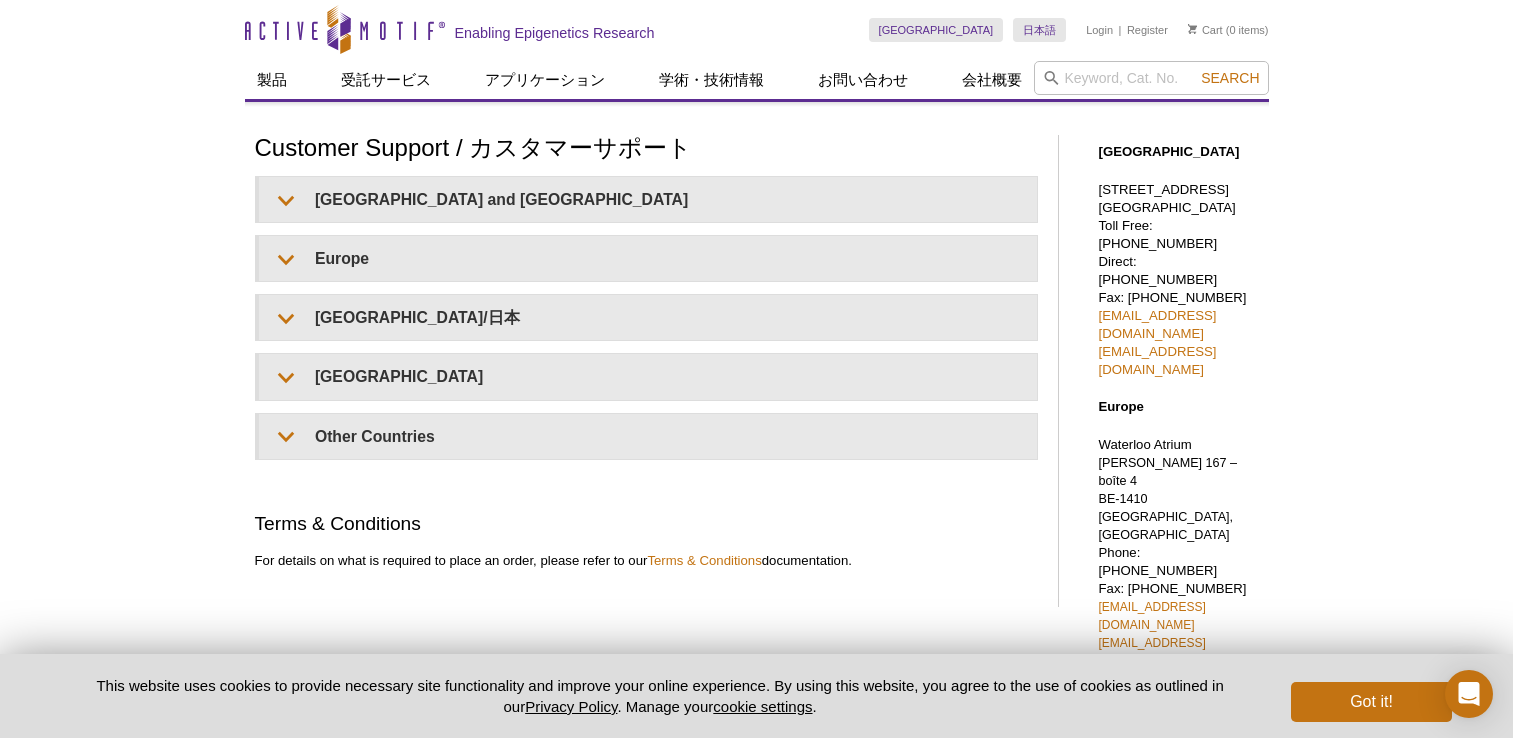 scroll, scrollTop: 0, scrollLeft: 0, axis: both 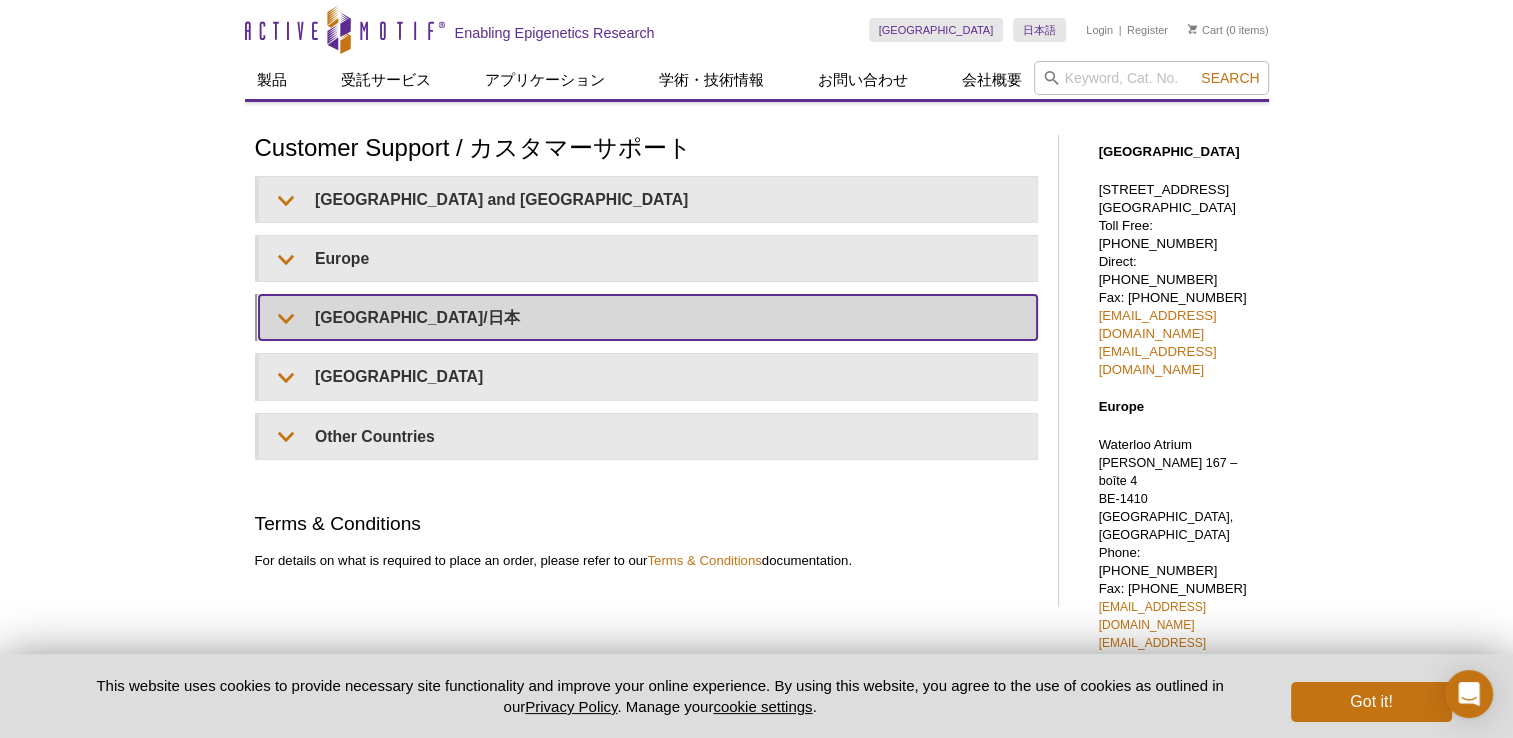 click on "[GEOGRAPHIC_DATA]/日本" at bounding box center (648, 317) 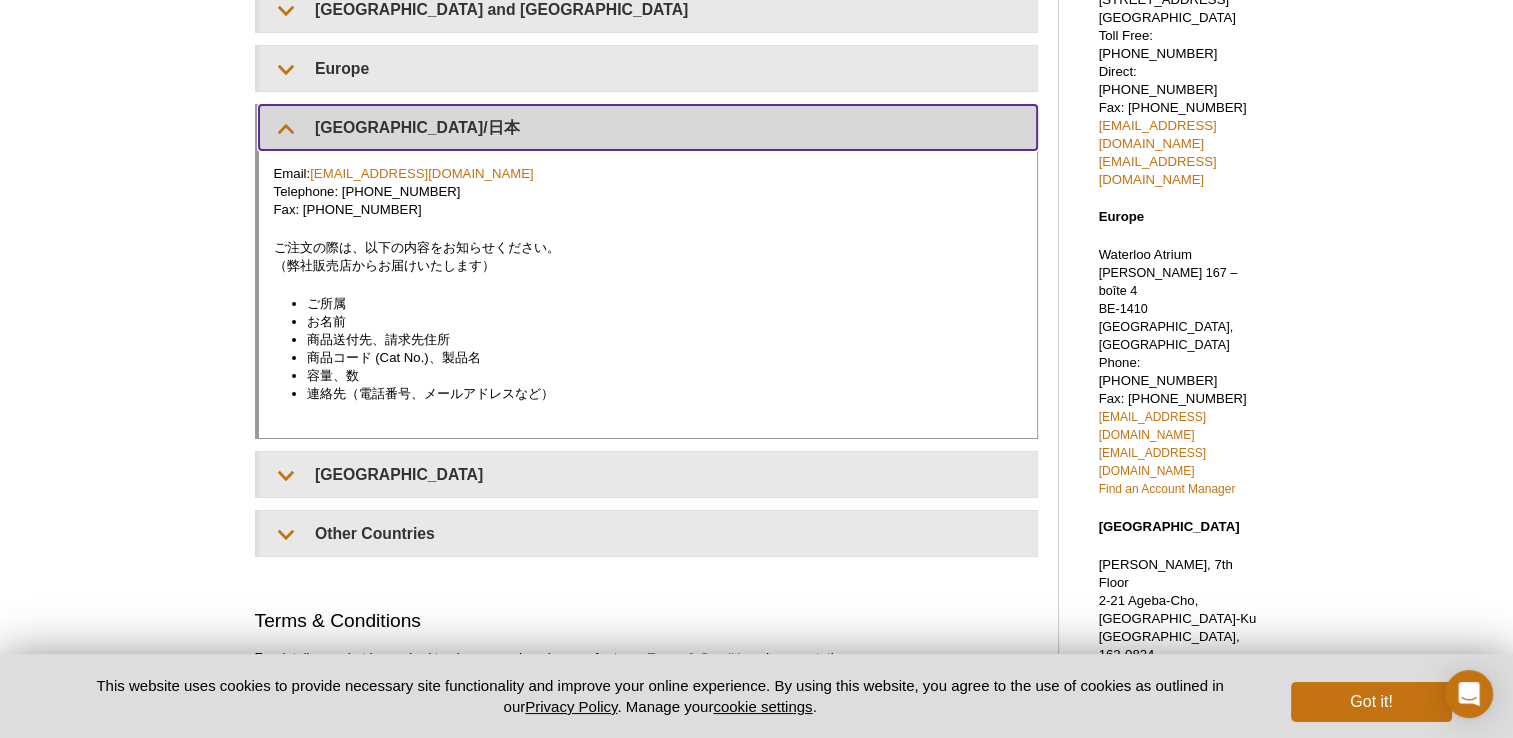 scroll, scrollTop: 200, scrollLeft: 0, axis: vertical 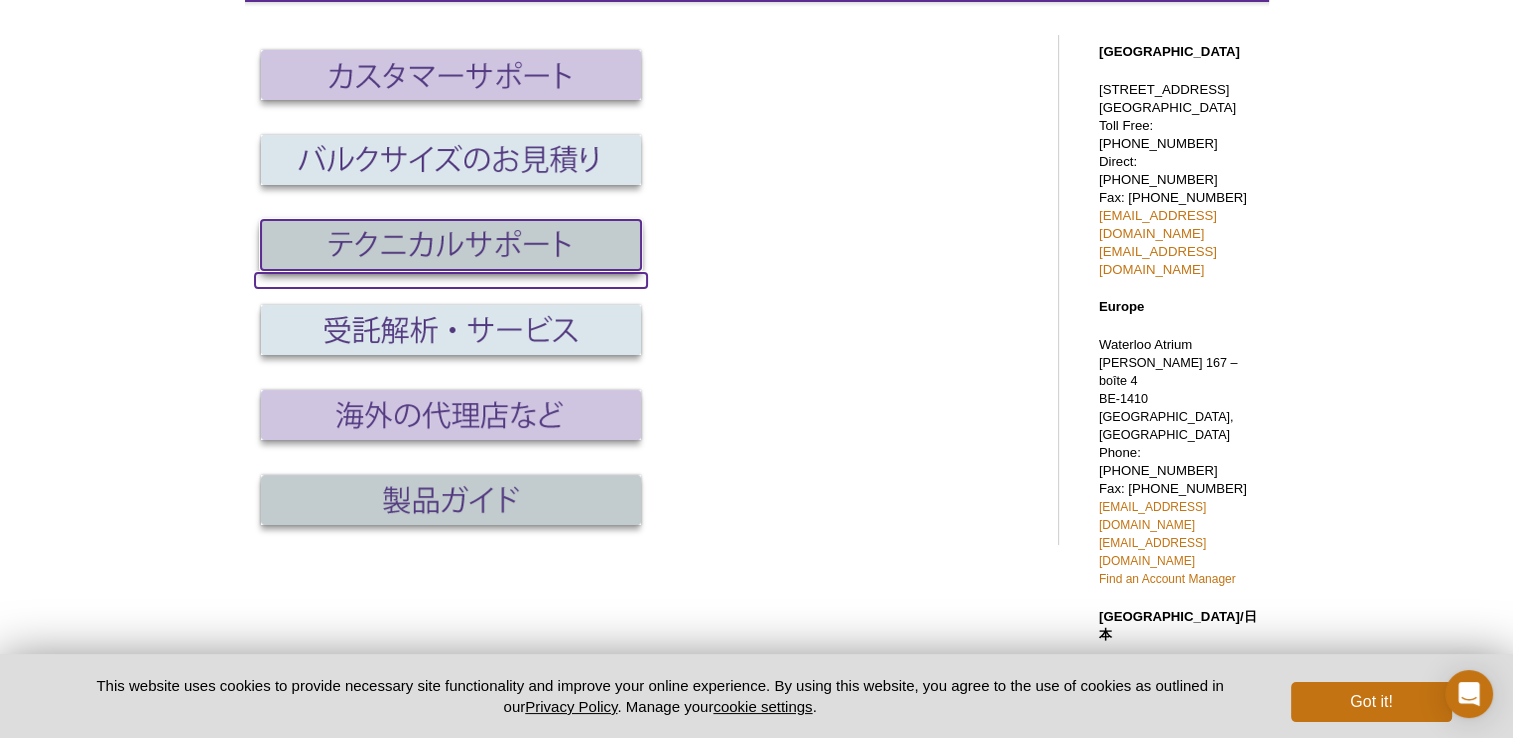 click at bounding box center [451, 245] 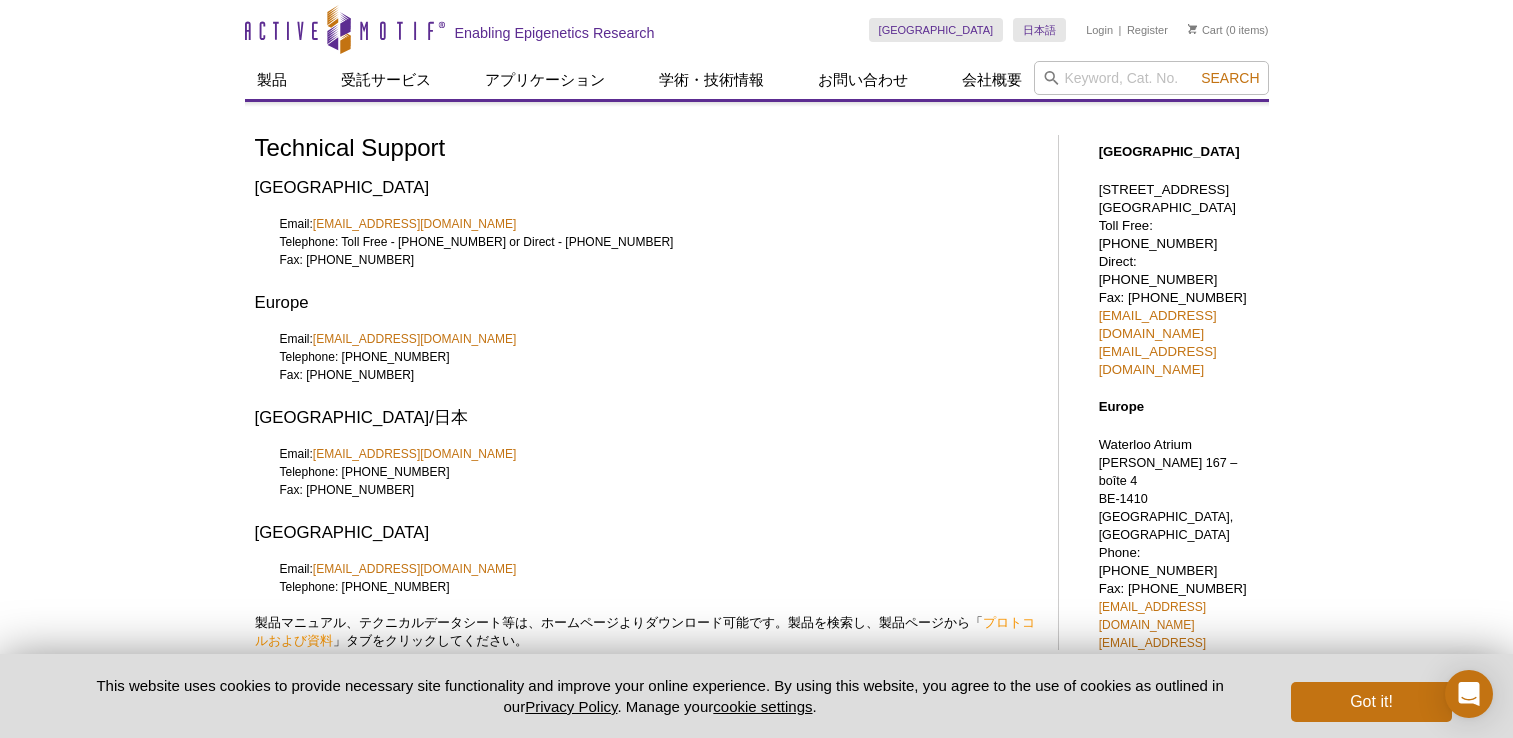scroll, scrollTop: 200, scrollLeft: 0, axis: vertical 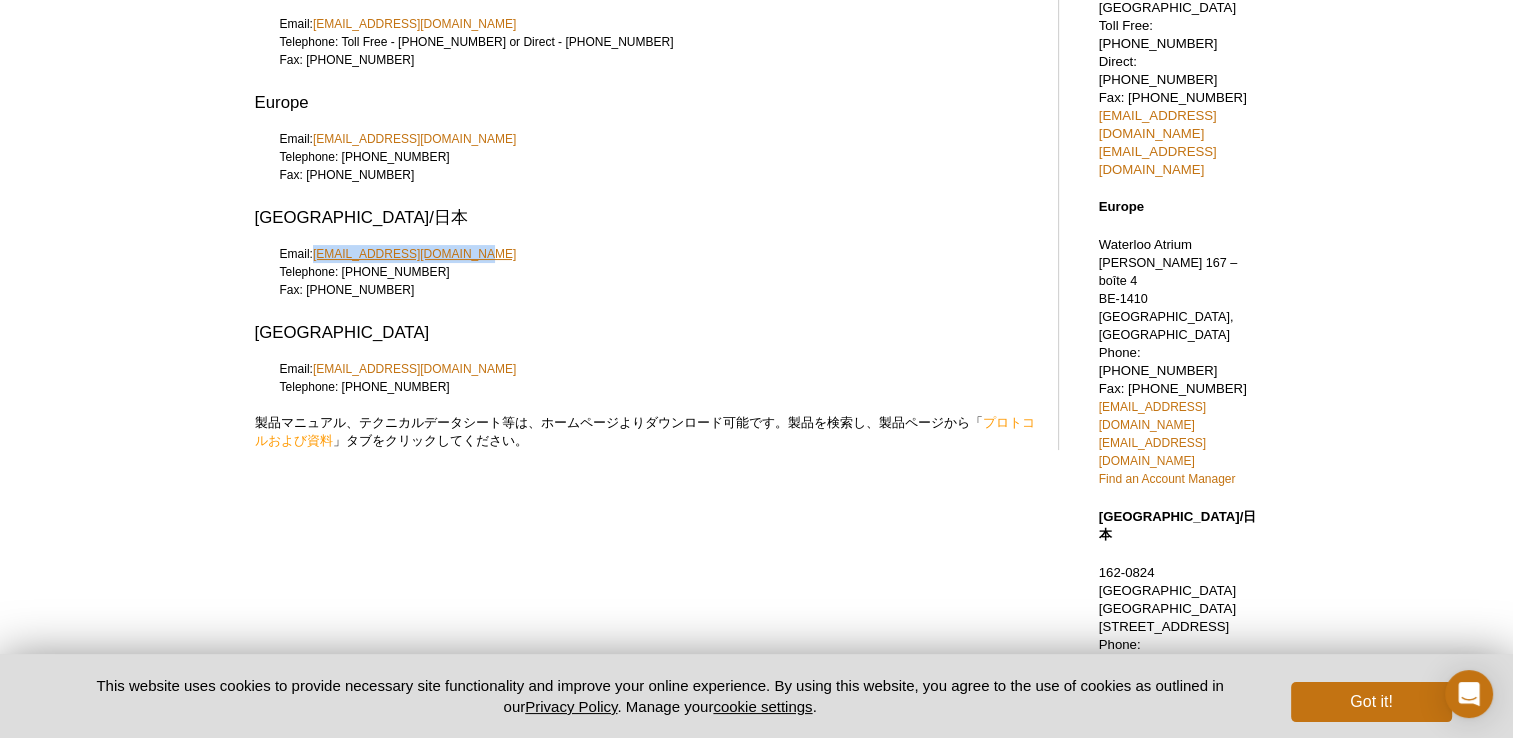 drag, startPoint x: 498, startPoint y: 259, endPoint x: 316, endPoint y: 260, distance: 182.00275 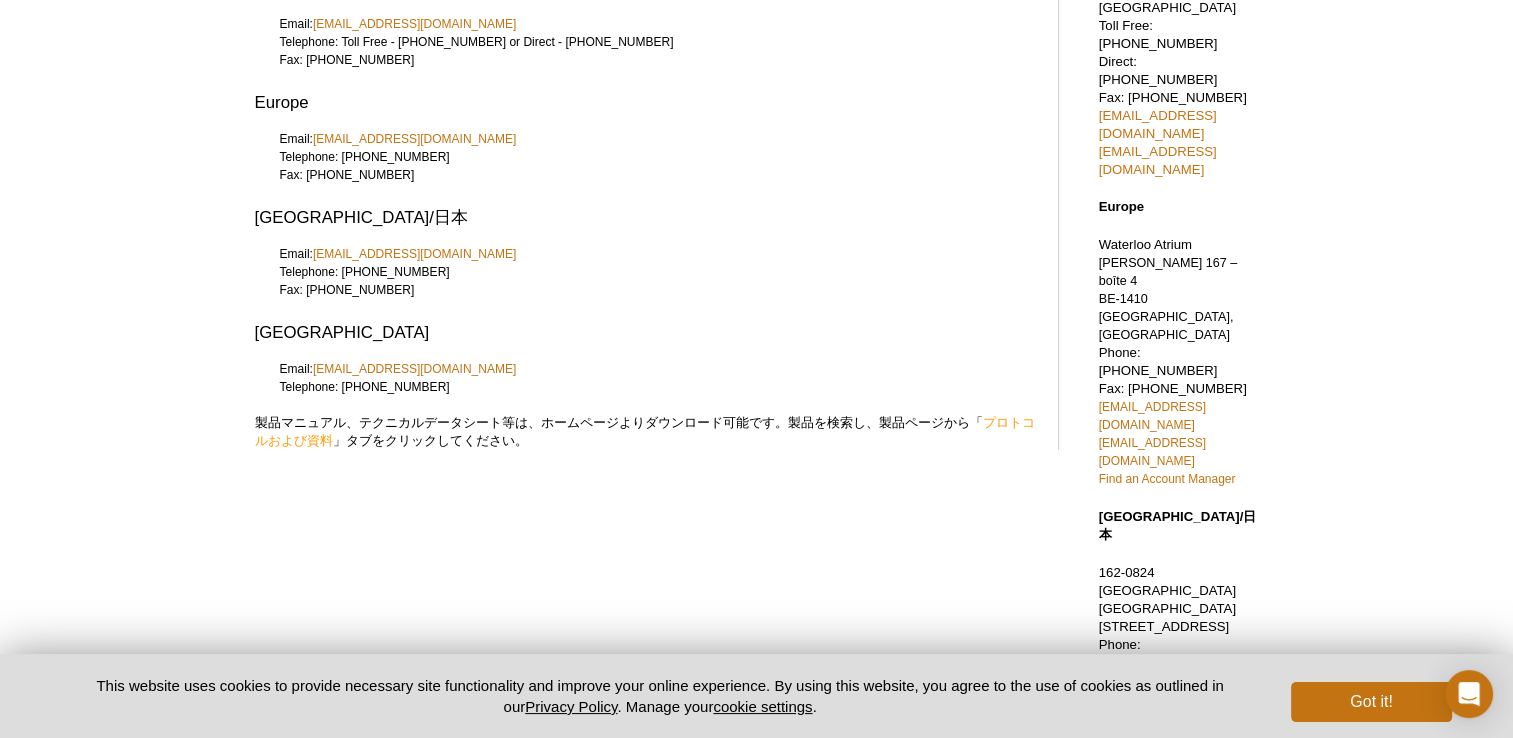 drag, startPoint x: 316, startPoint y: 260, endPoint x: 557, endPoint y: 333, distance: 251.81342 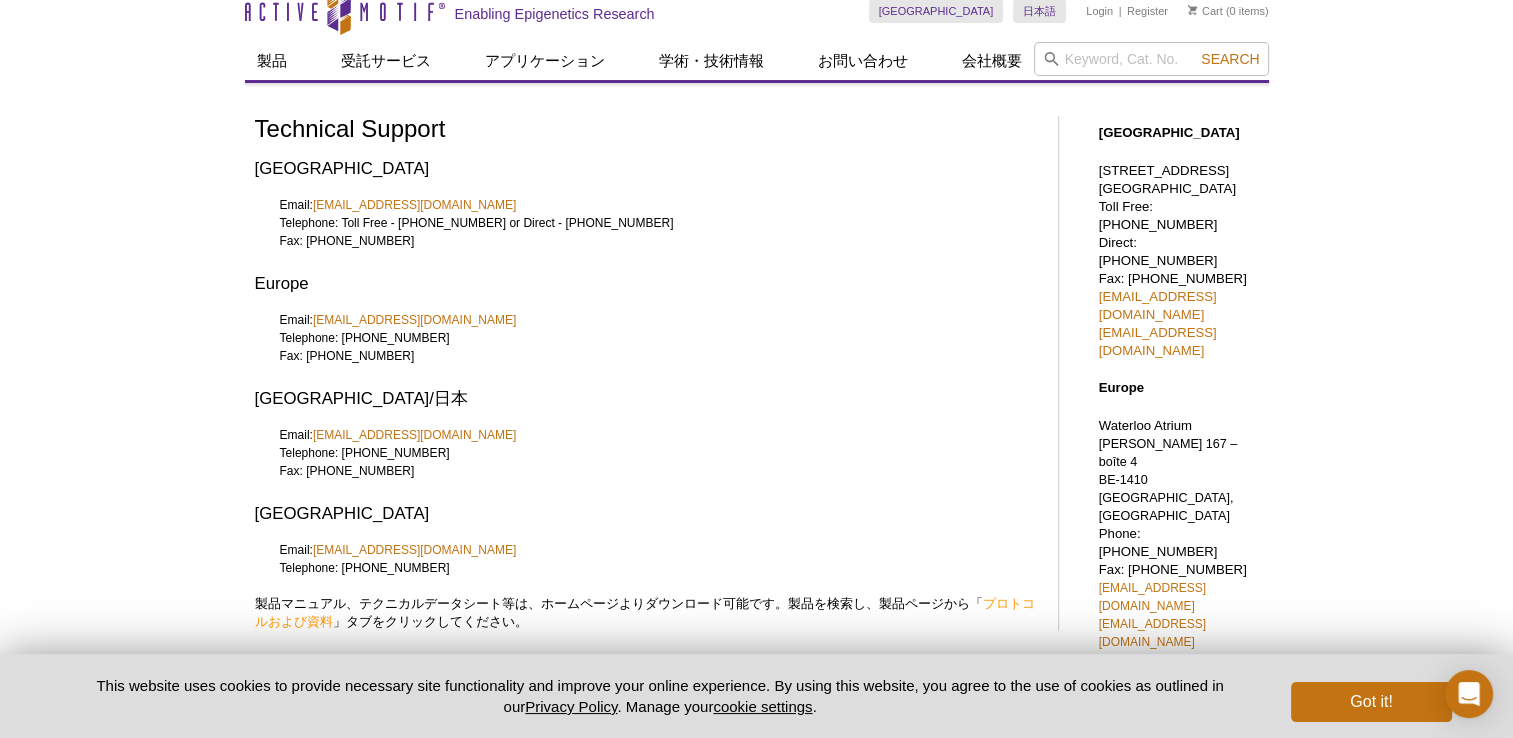 scroll, scrollTop: 0, scrollLeft: 0, axis: both 